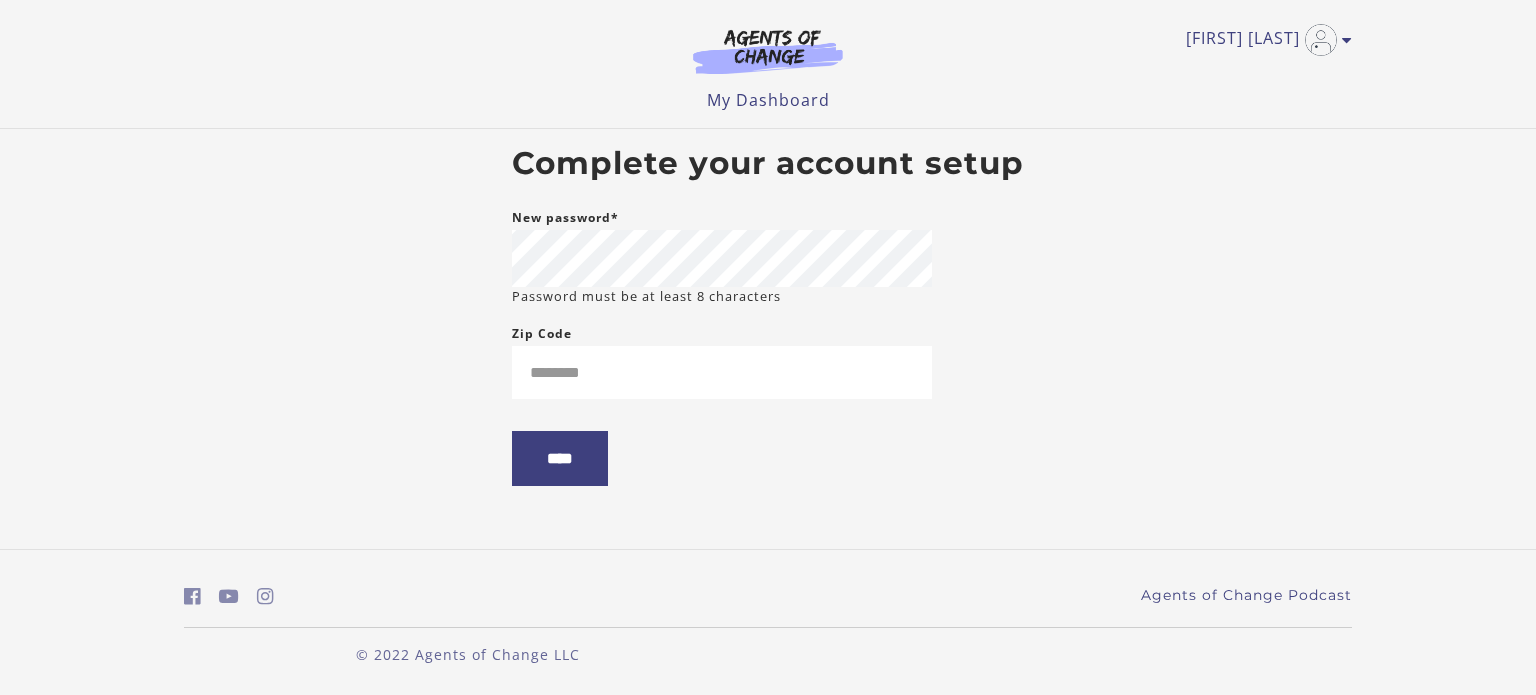 scroll, scrollTop: 0, scrollLeft: 0, axis: both 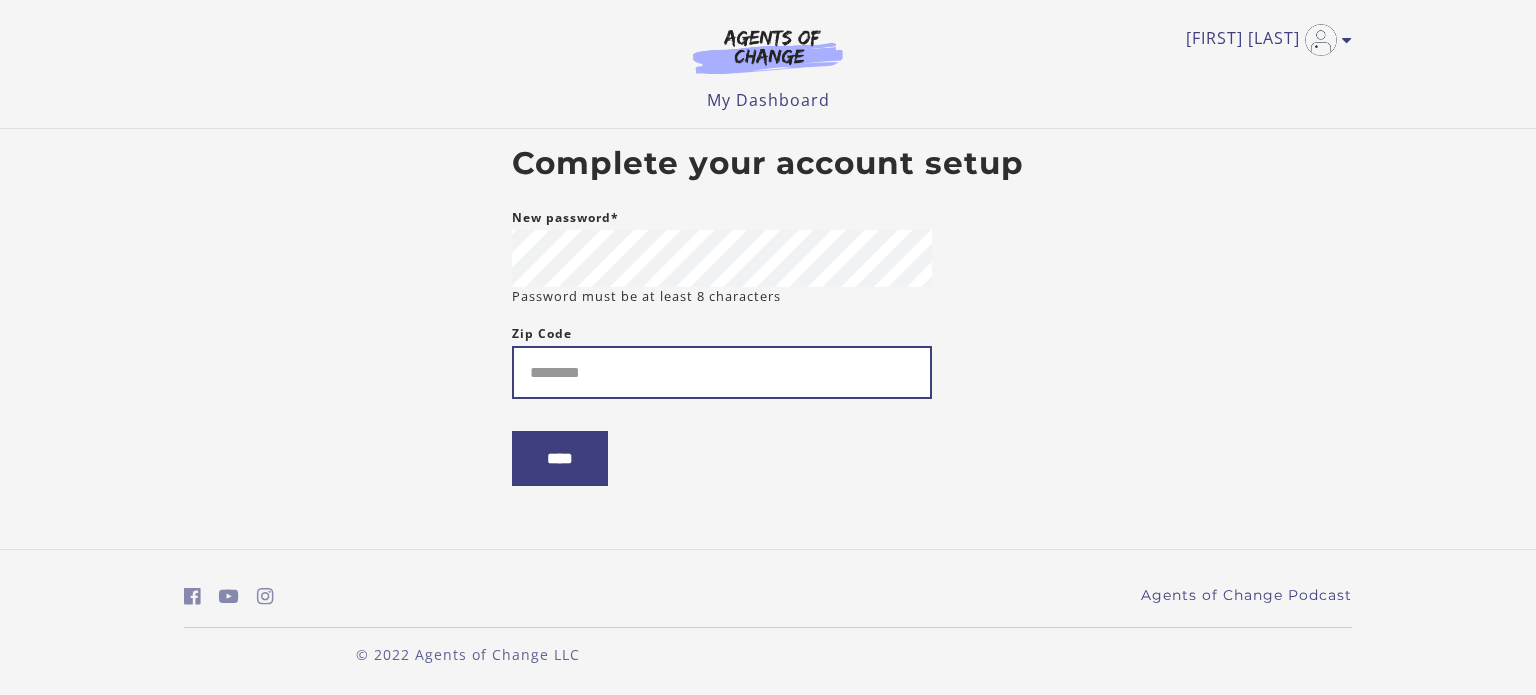 click on "Zip Code" at bounding box center (722, 372) 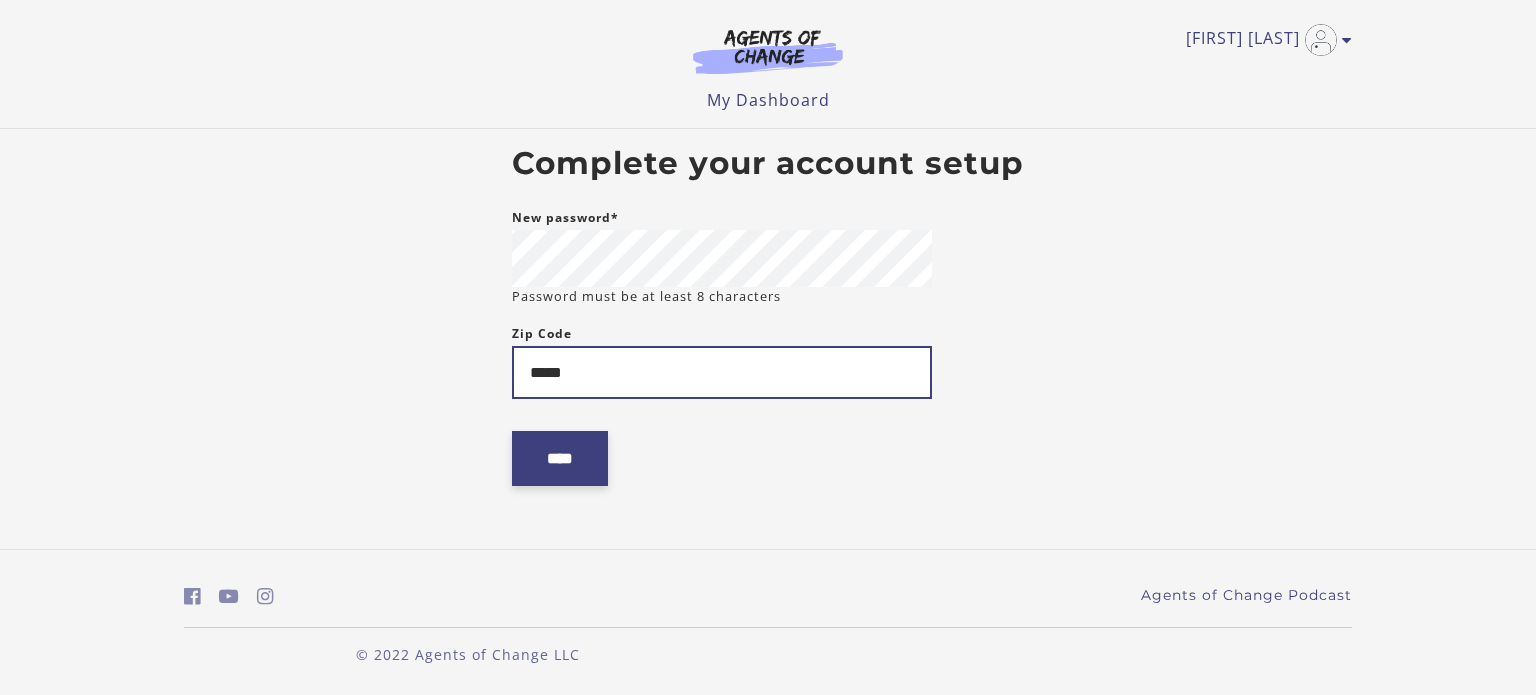 type on "*****" 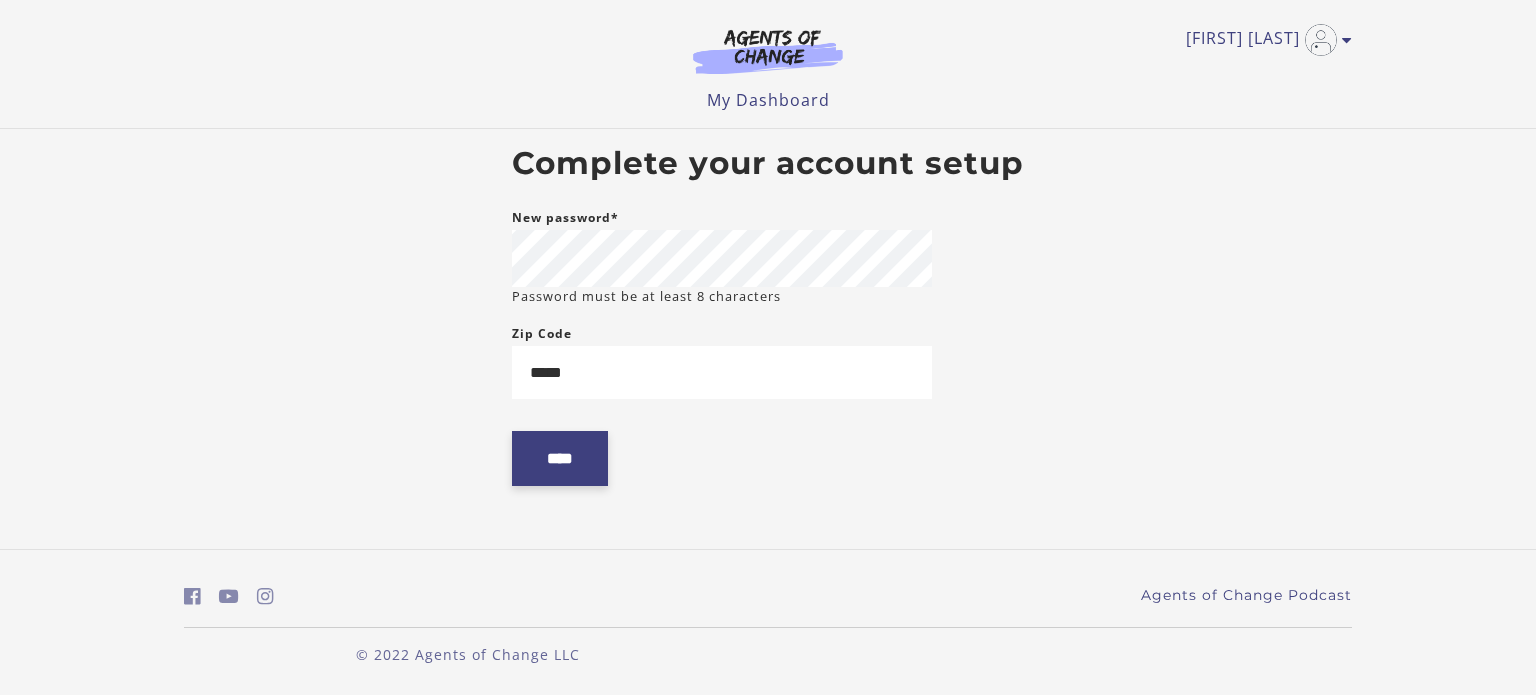 click on "****" at bounding box center (560, 458) 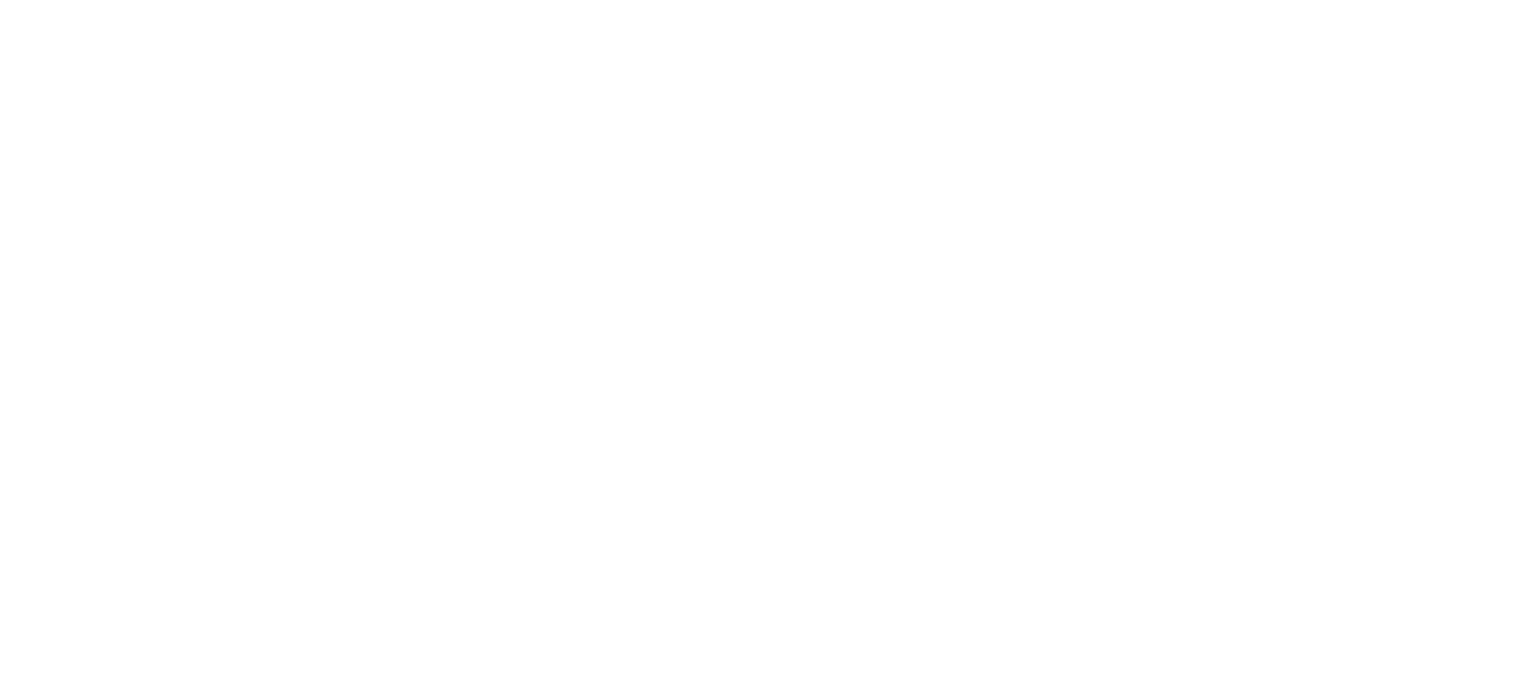 scroll, scrollTop: 0, scrollLeft: 0, axis: both 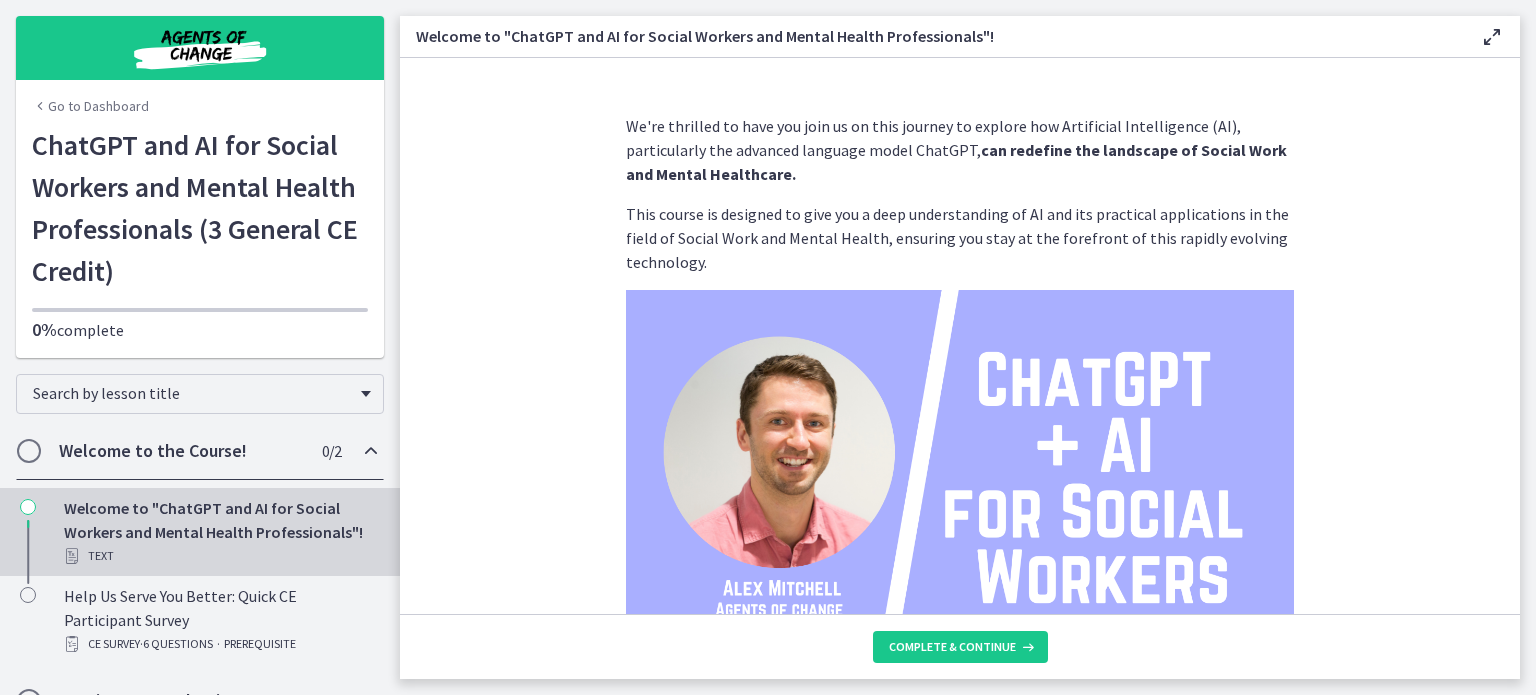 click on "We're thrilled to have you join us on this journey to explore how Artificial Intelligence (AI), particularly the advanced language model ChatGPT,  can redefine the landscape of Social Work and Mental Healthcare.
This course is designed to give you a deep understanding of AI and its practical applications in the field of Social Work and Mental Health, ensuring you stay at the forefront of this rapidly evolving technology.
Throughout this course, you can expect to:
Gain foundational knowledge of AI and the intricate workings of the ChatGPT model.
Navigate the complex ethical considerations associated with AI use in social work and mental healthcare, including issues of privacy, confidentiality, and potential bias.
Learn from real-world case studies how AI can assist in facilitating communication and performing predictive analytics, with a focus on diverse sectors within social work and mental healthcare.
Who am I?
I'm" at bounding box center (960, 336) 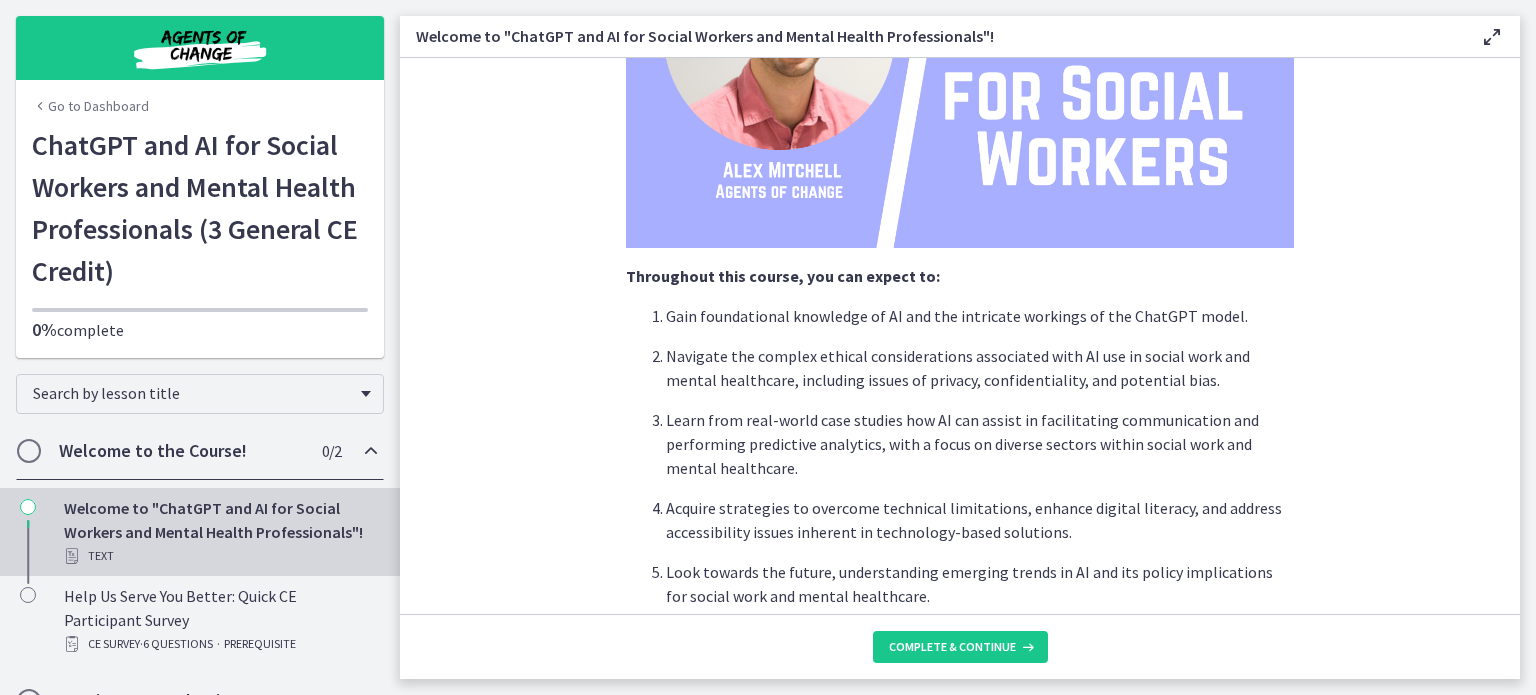 scroll, scrollTop: 418, scrollLeft: 0, axis: vertical 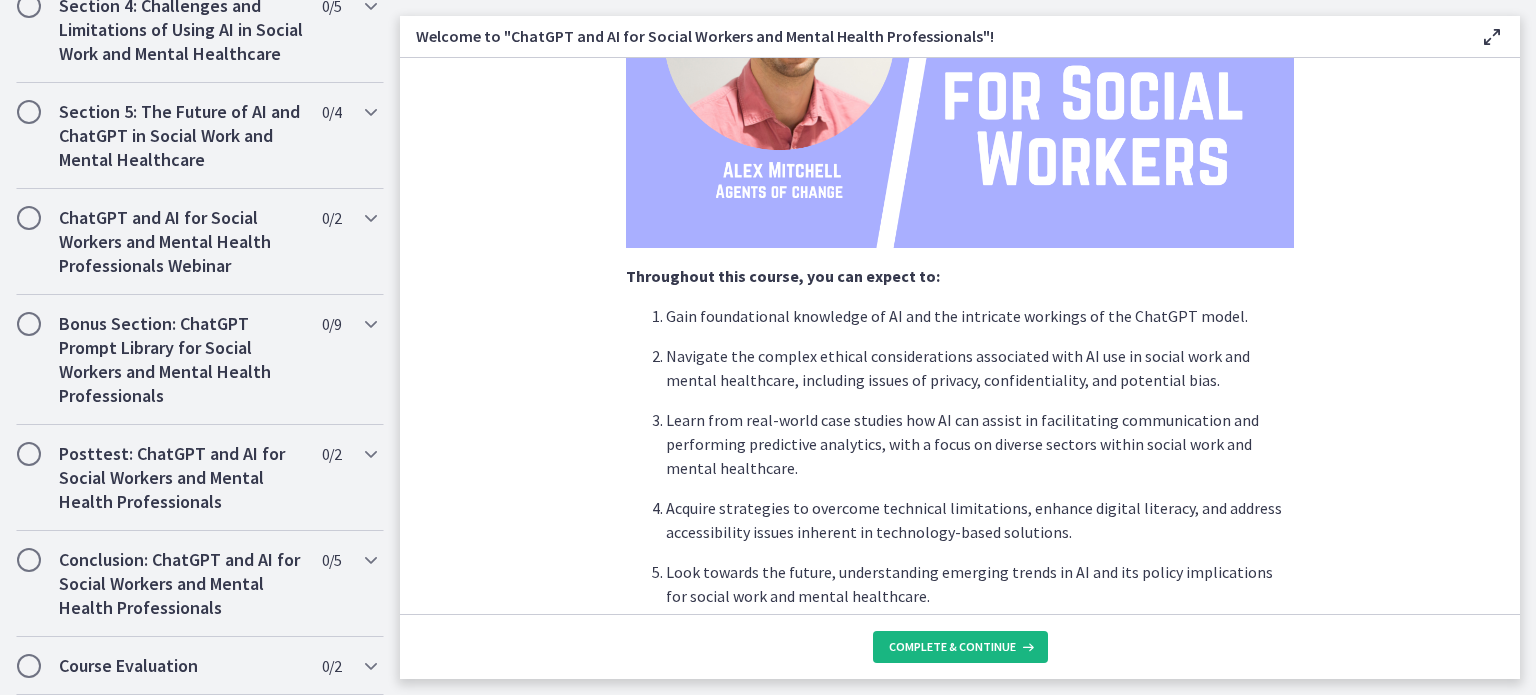 click on "Complete & continue" at bounding box center [960, 647] 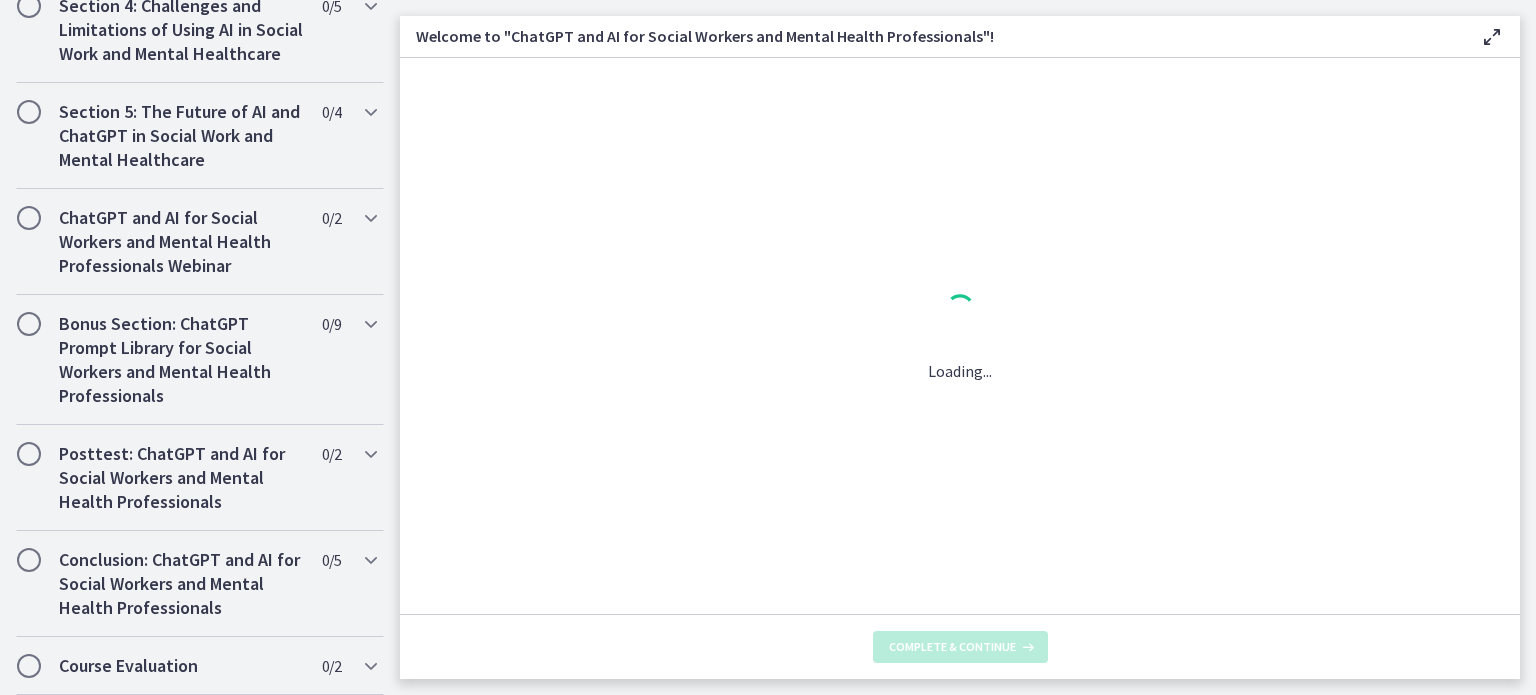scroll, scrollTop: 0, scrollLeft: 0, axis: both 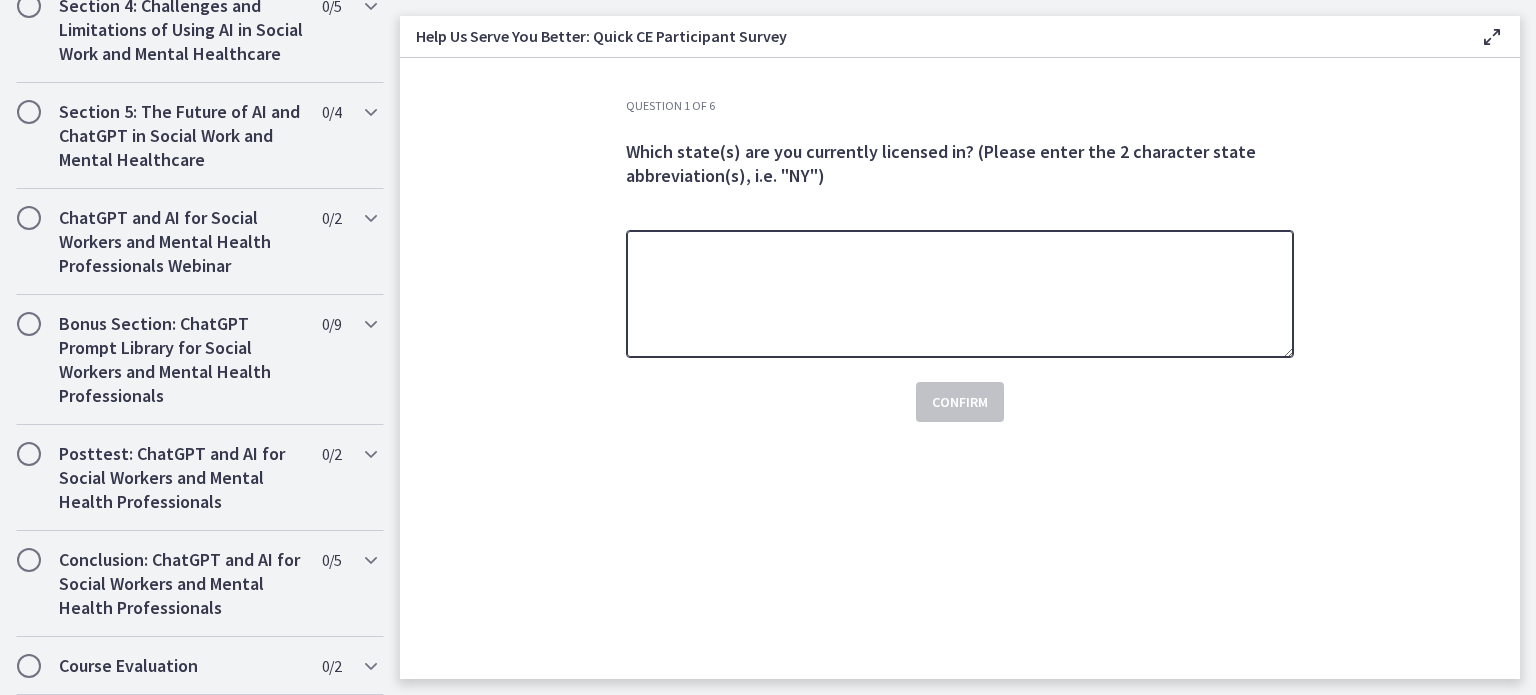 click at bounding box center (960, 294) 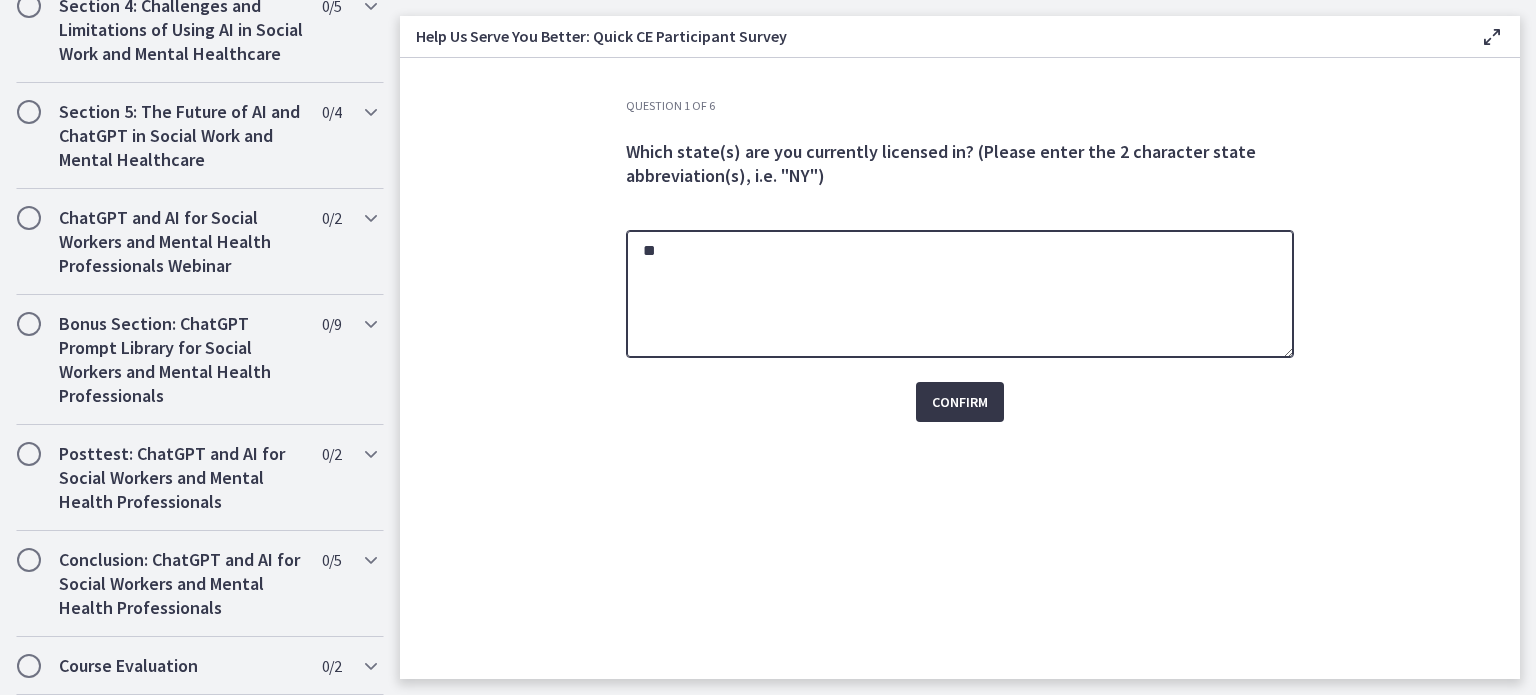 type on "**" 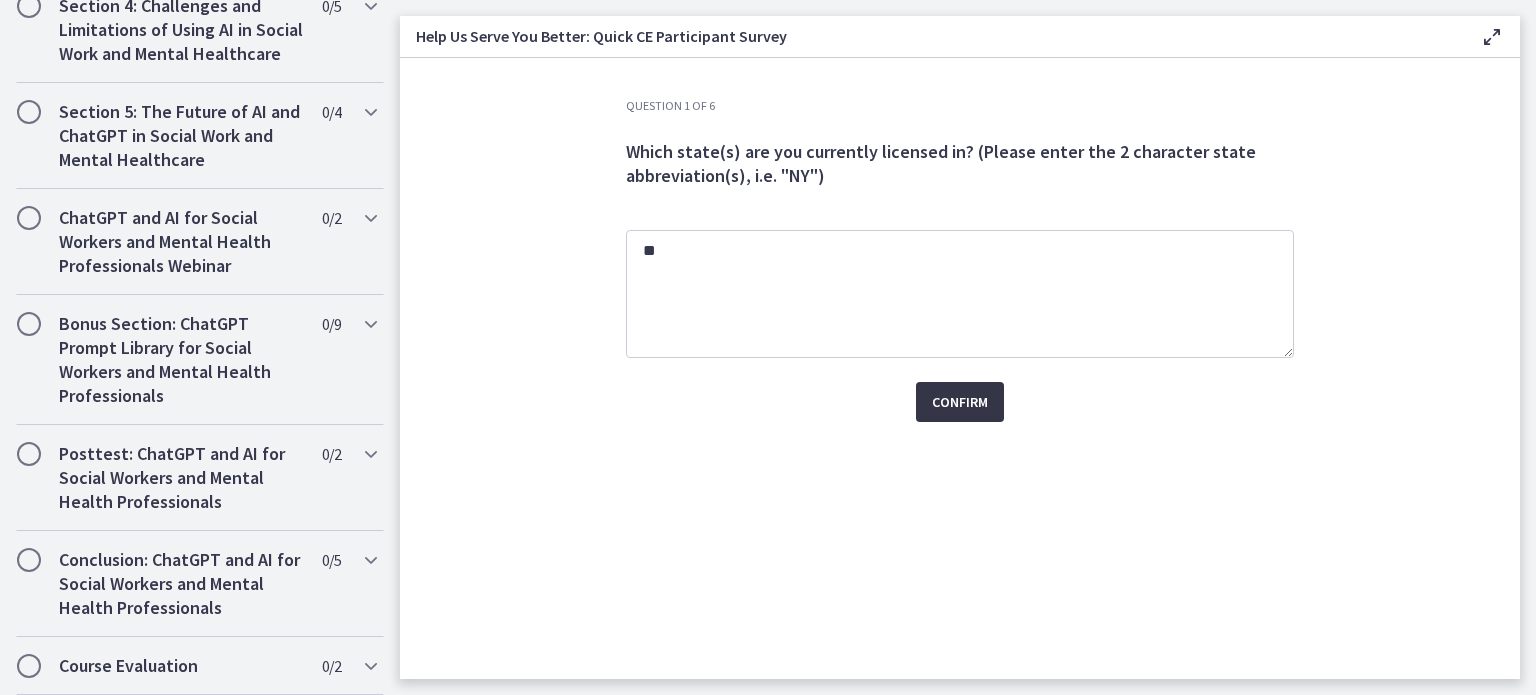 click on "Confirm" at bounding box center (960, 402) 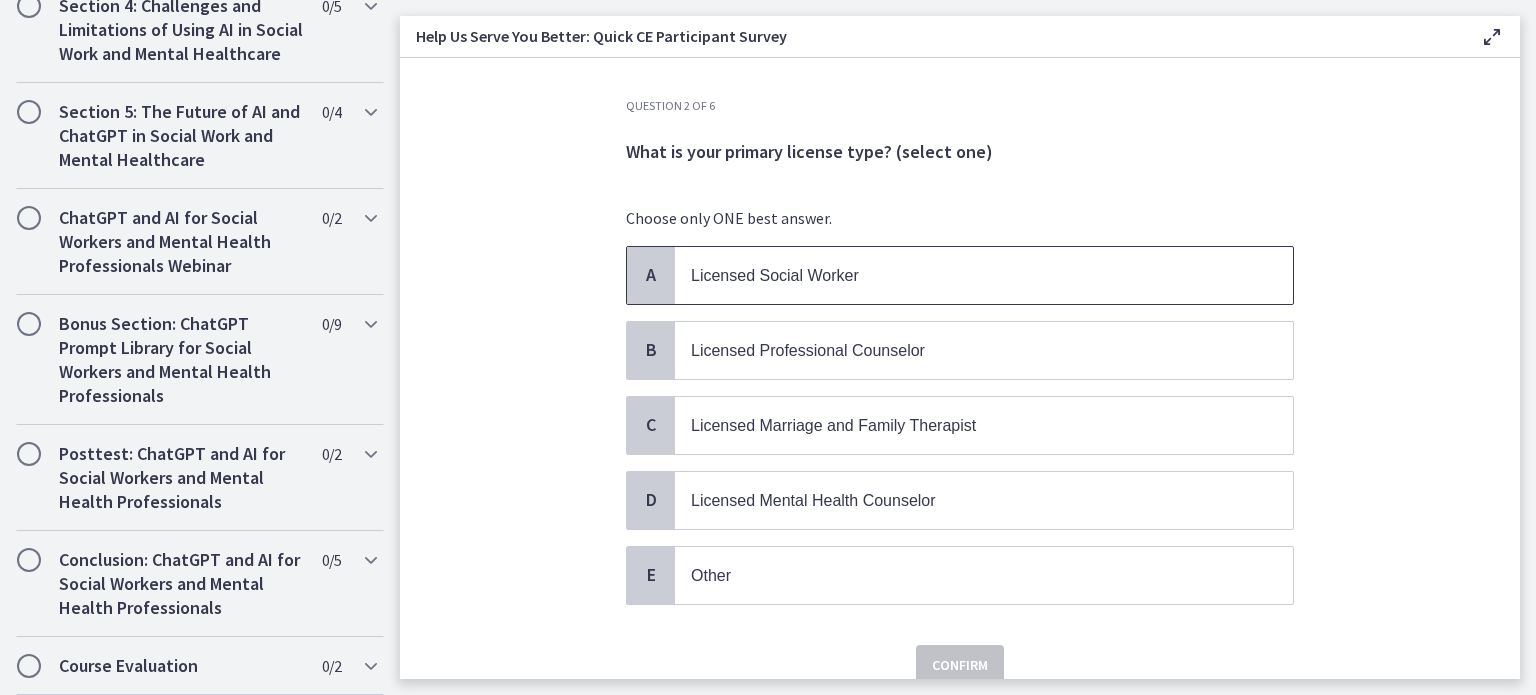 click on "Licensed Social Worker" at bounding box center (775, 275) 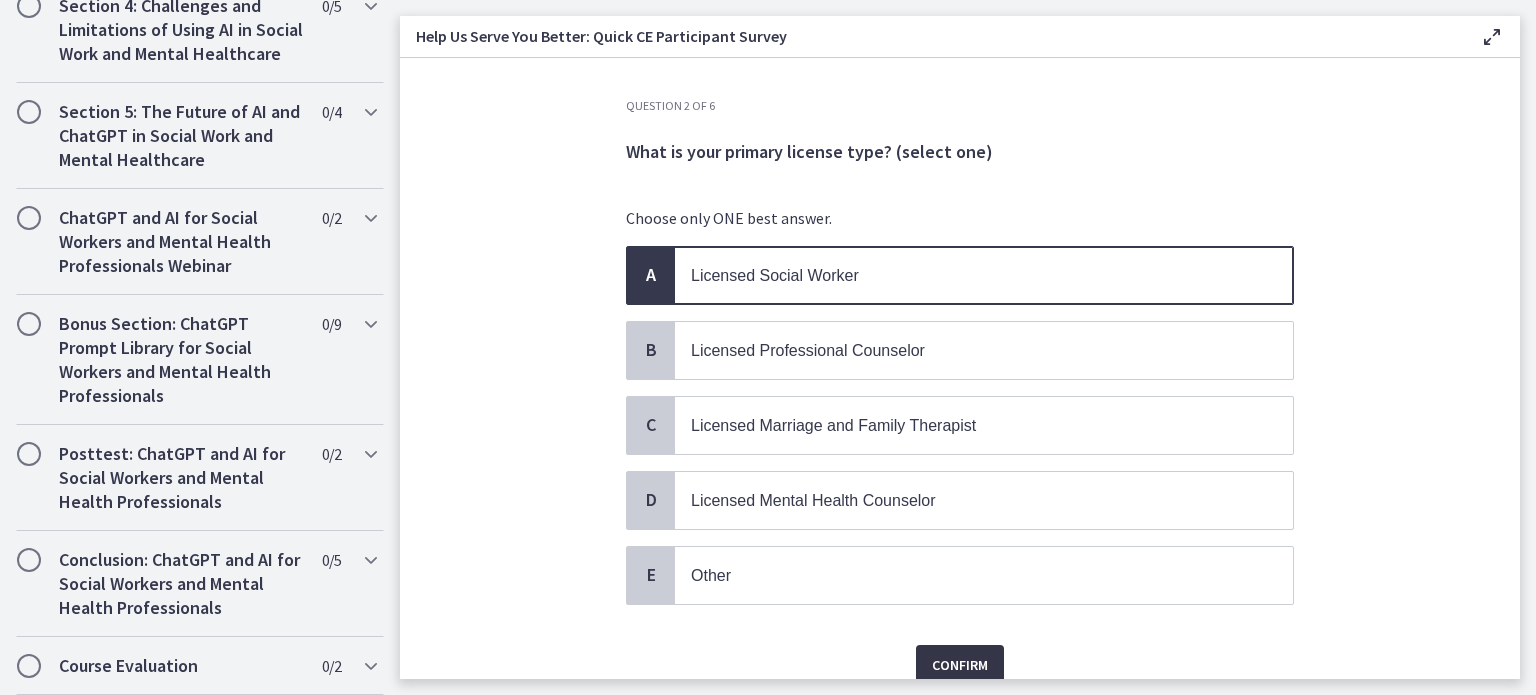 click on "Confirm" at bounding box center (960, 665) 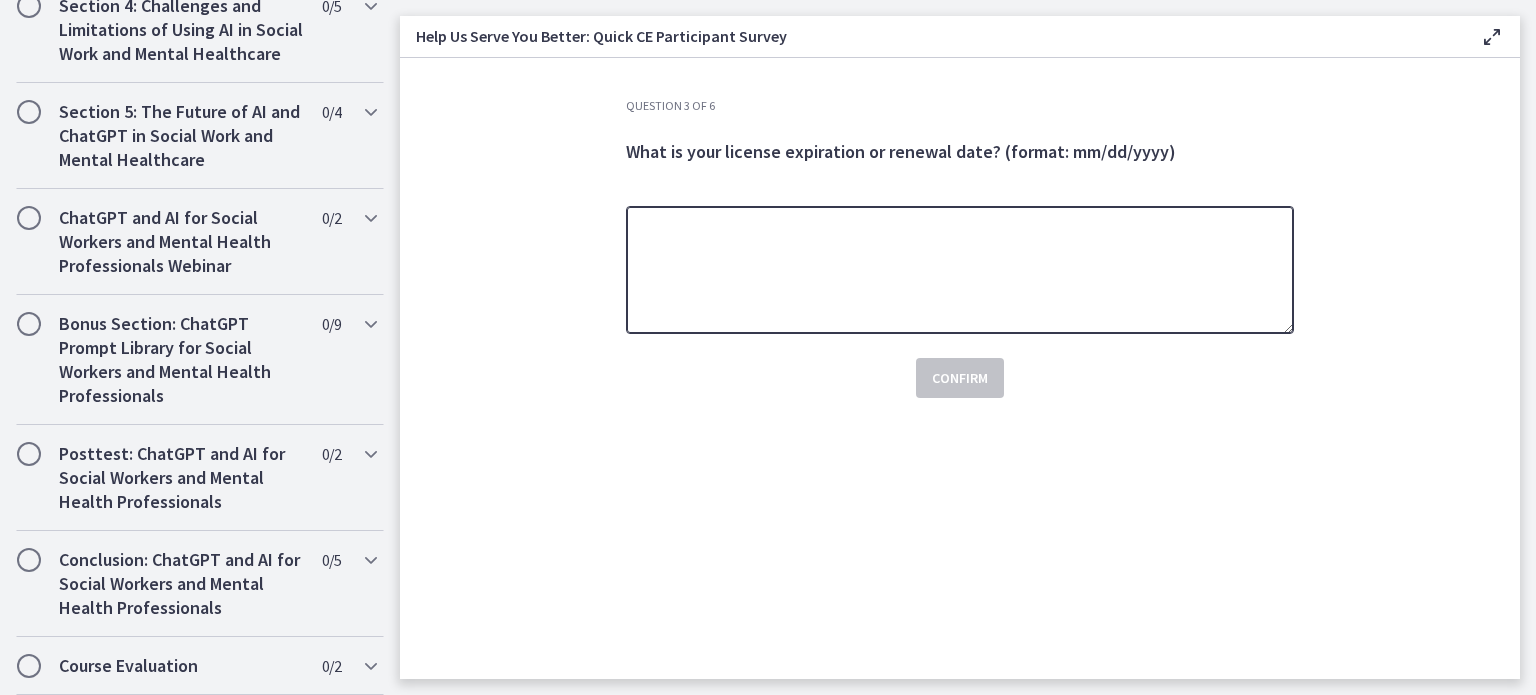 click at bounding box center [960, 270] 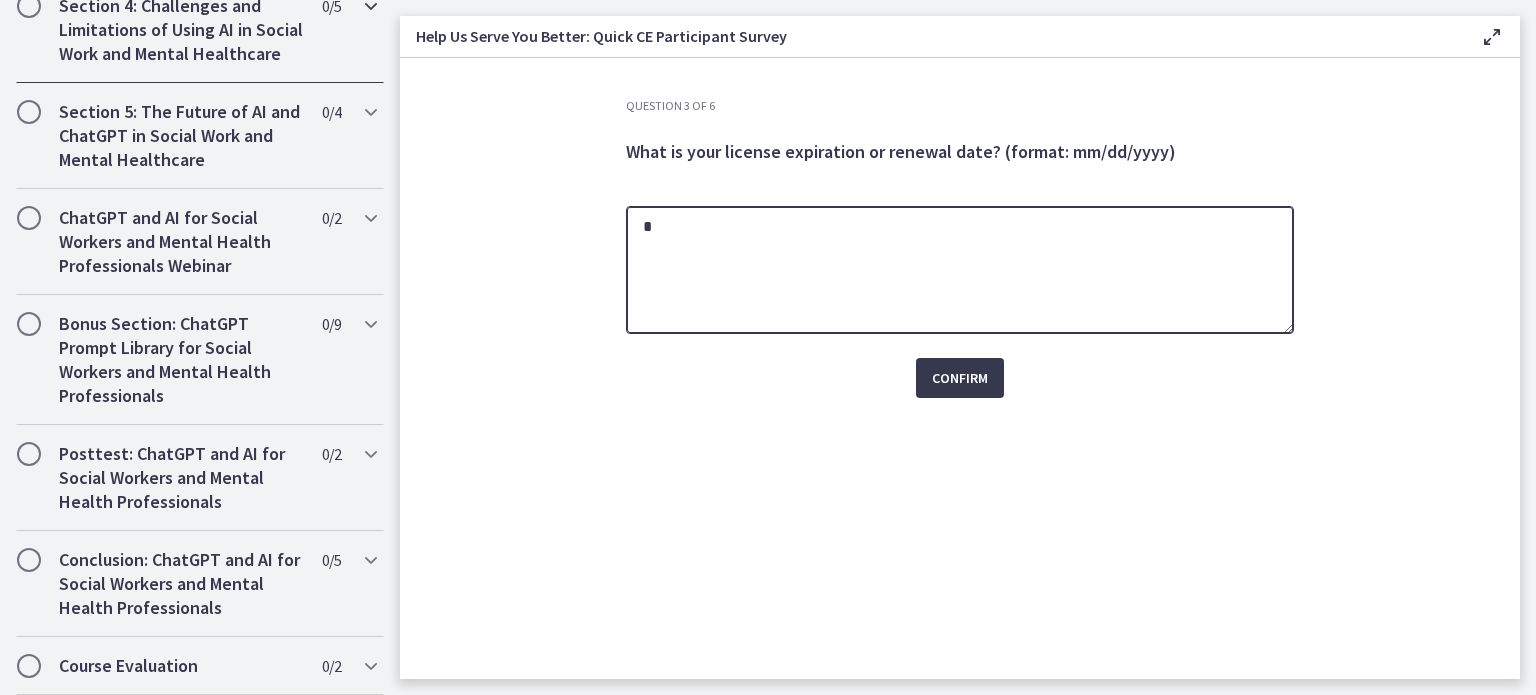 type on "*" 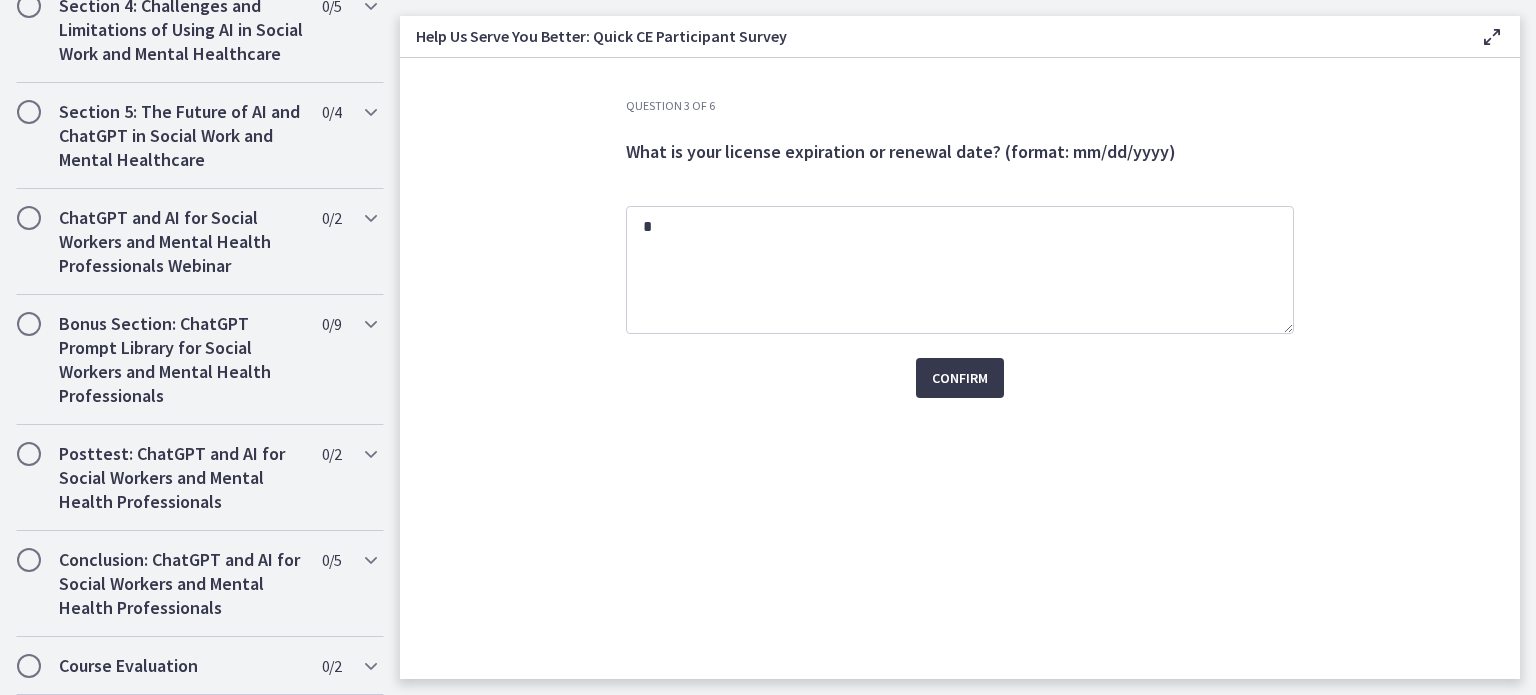 drag, startPoint x: 33, startPoint y: 0, endPoint x: 586, endPoint y: 234, distance: 600.47064 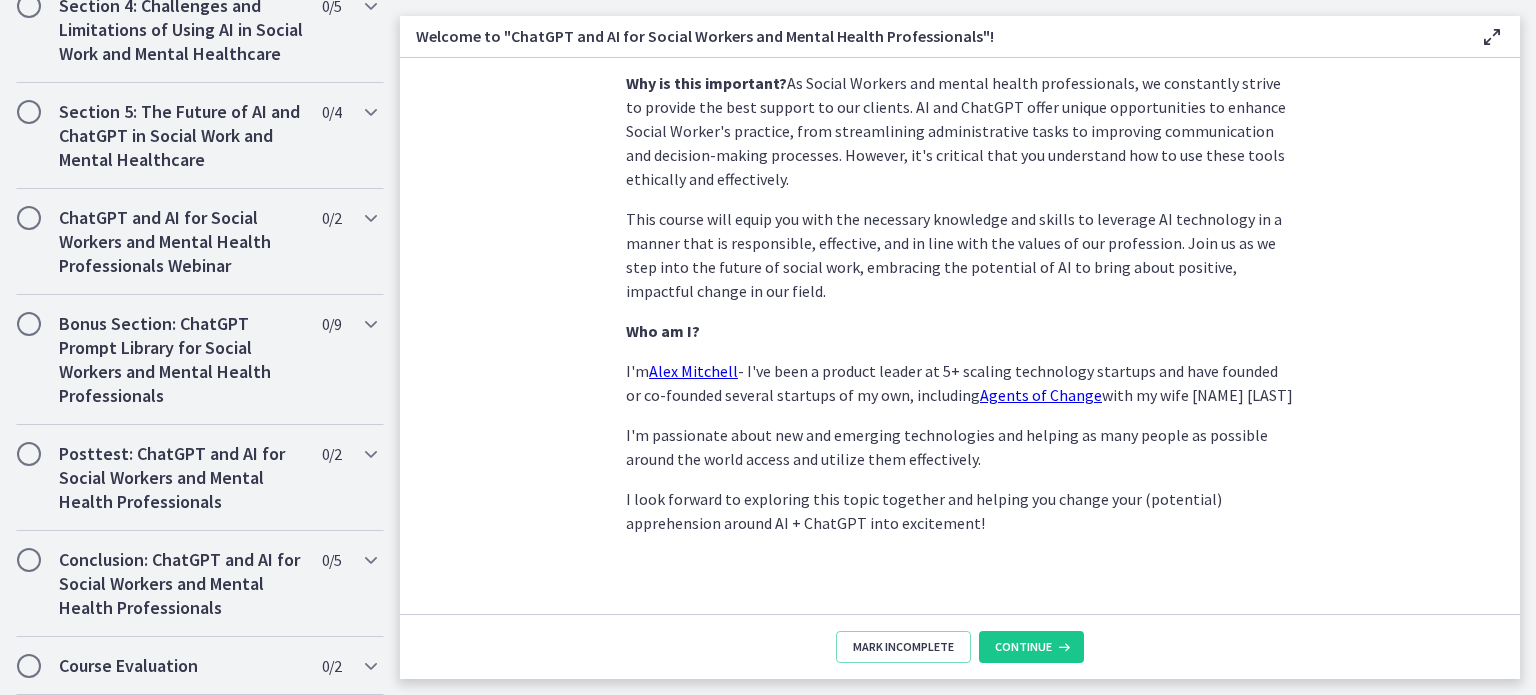 scroll, scrollTop: 971, scrollLeft: 0, axis: vertical 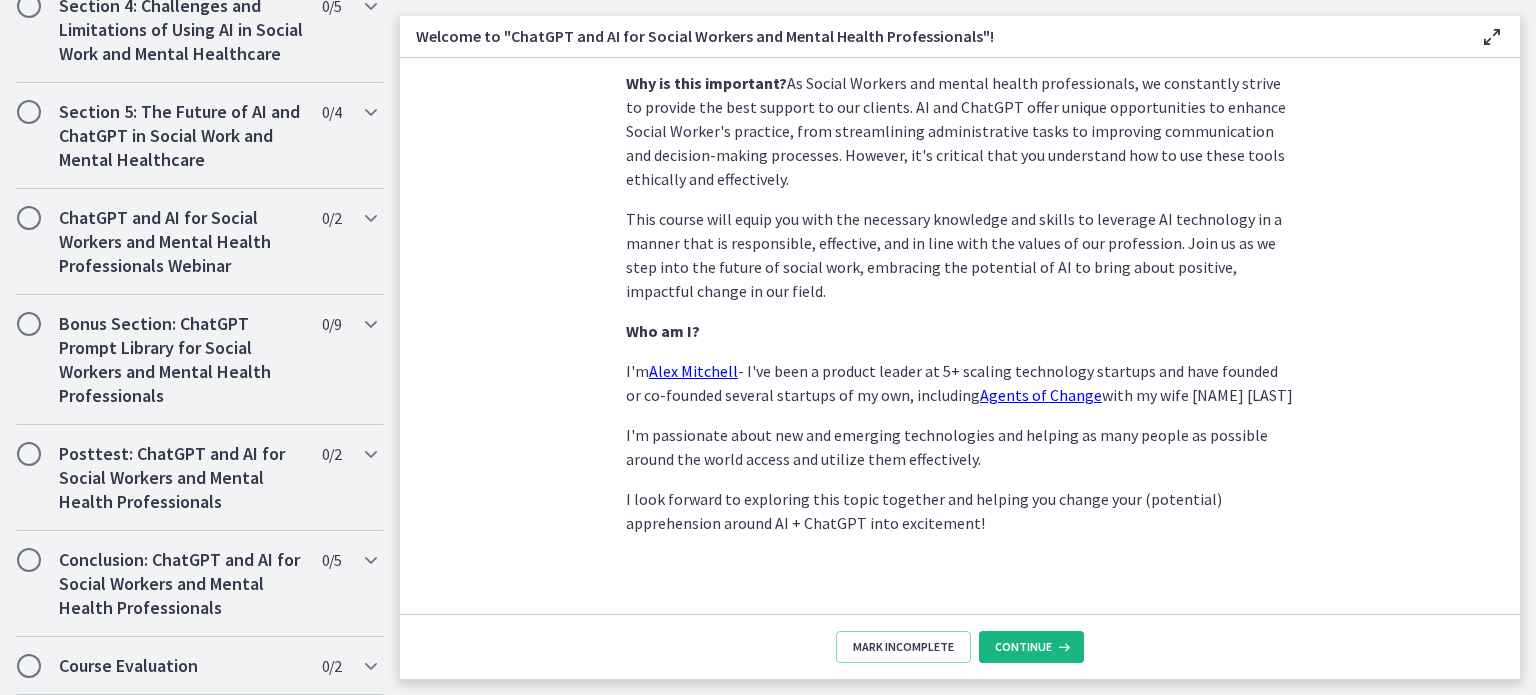 click on "Continue" at bounding box center [1023, 647] 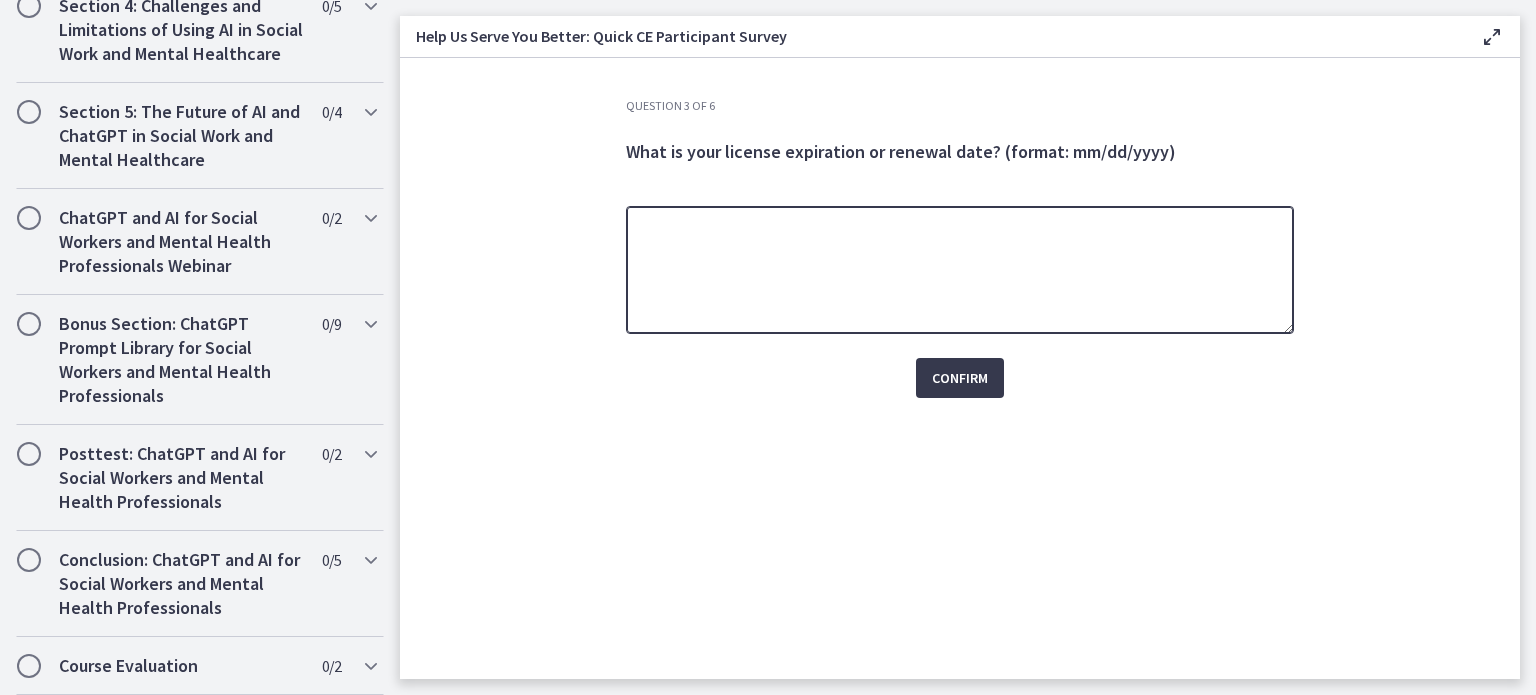 click at bounding box center [960, 270] 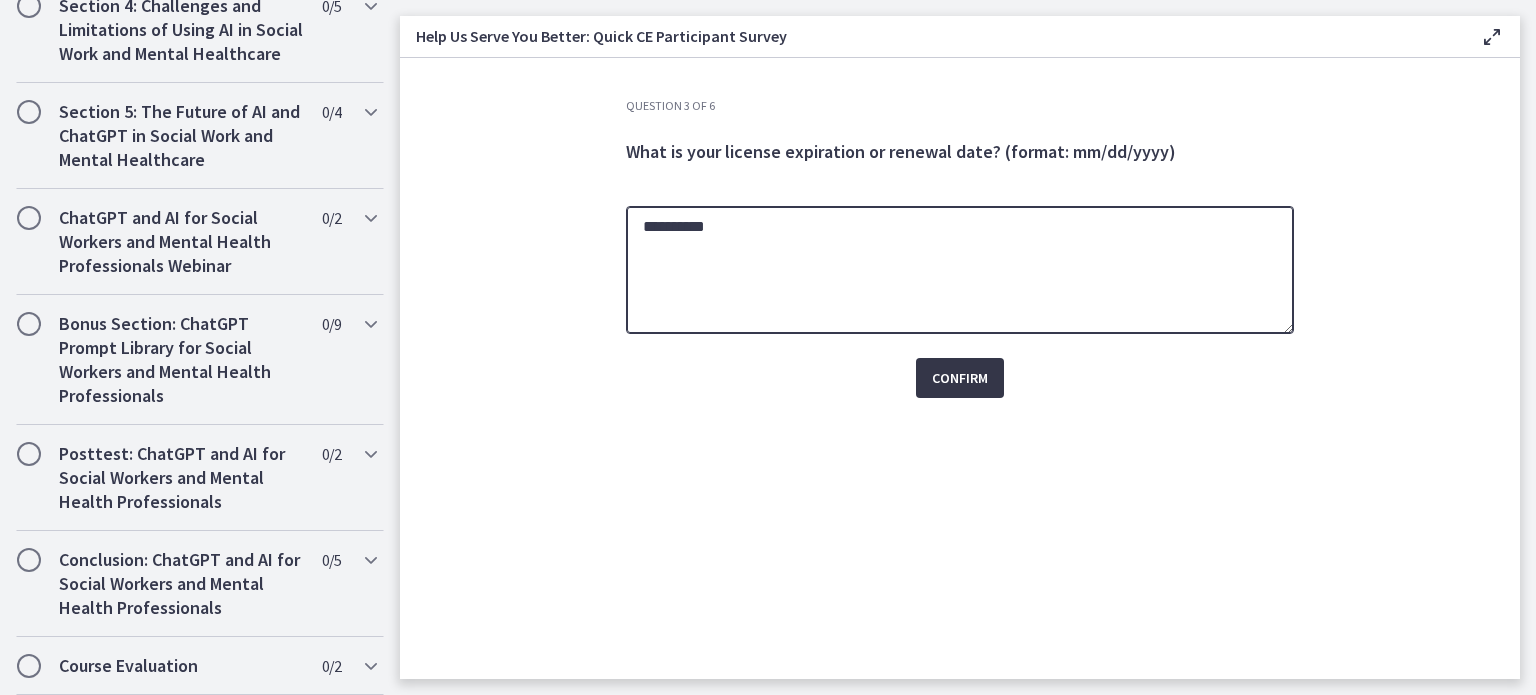 type on "**********" 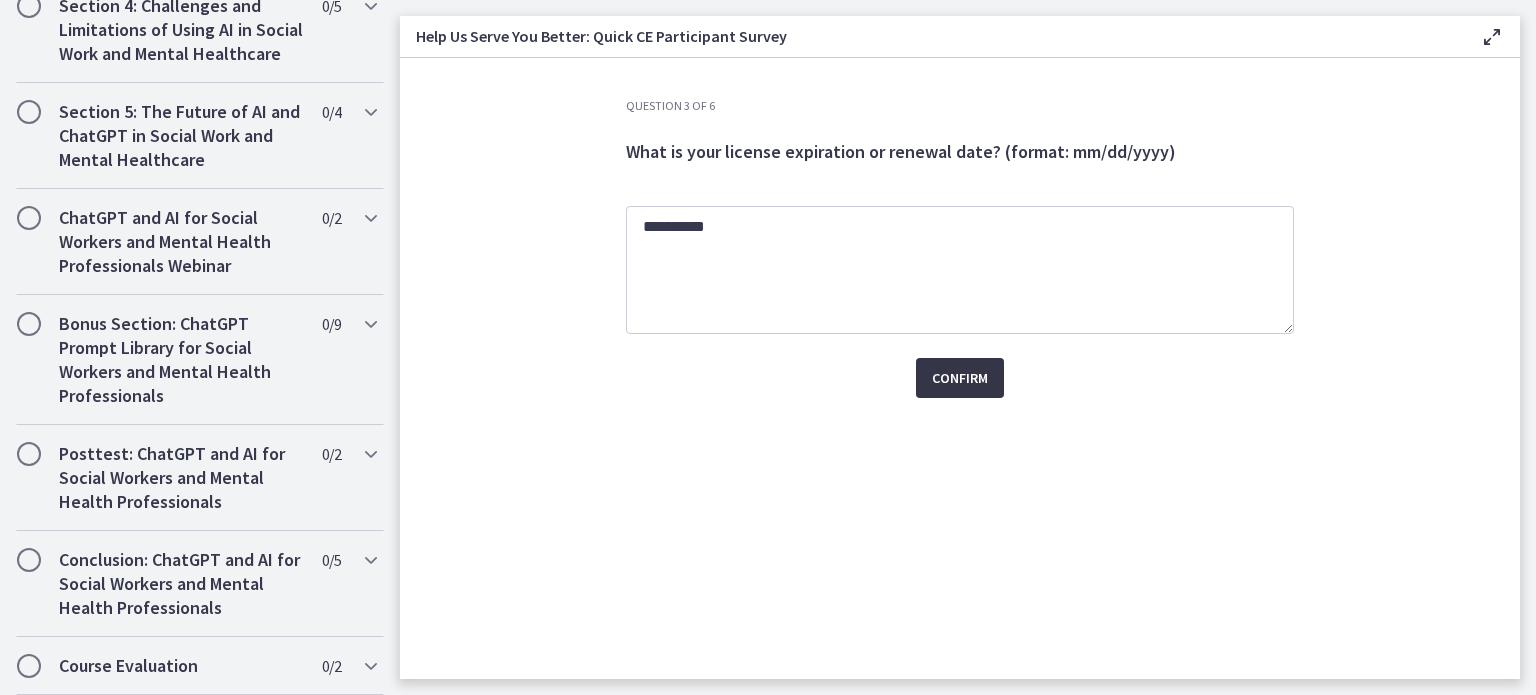 click on "Confirm" at bounding box center (960, 378) 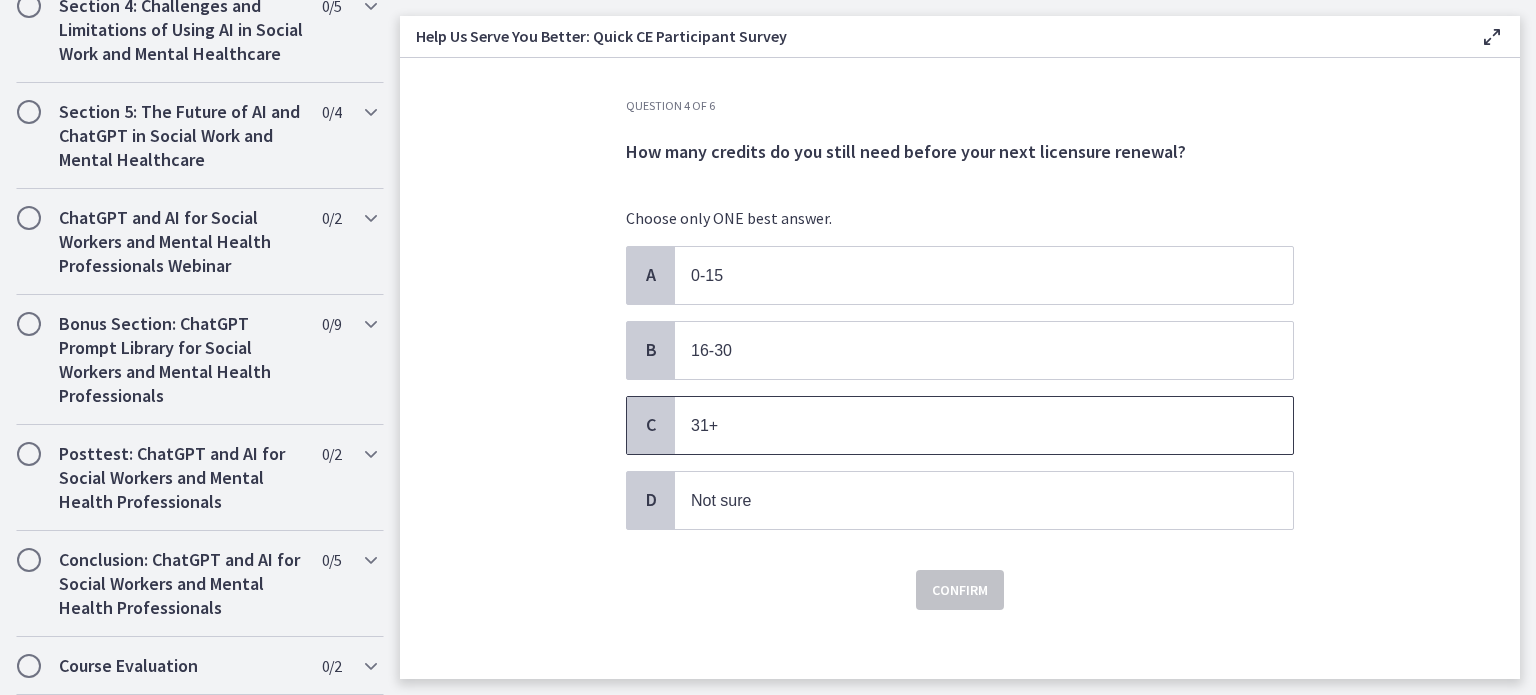 click on "C" at bounding box center [651, 425] 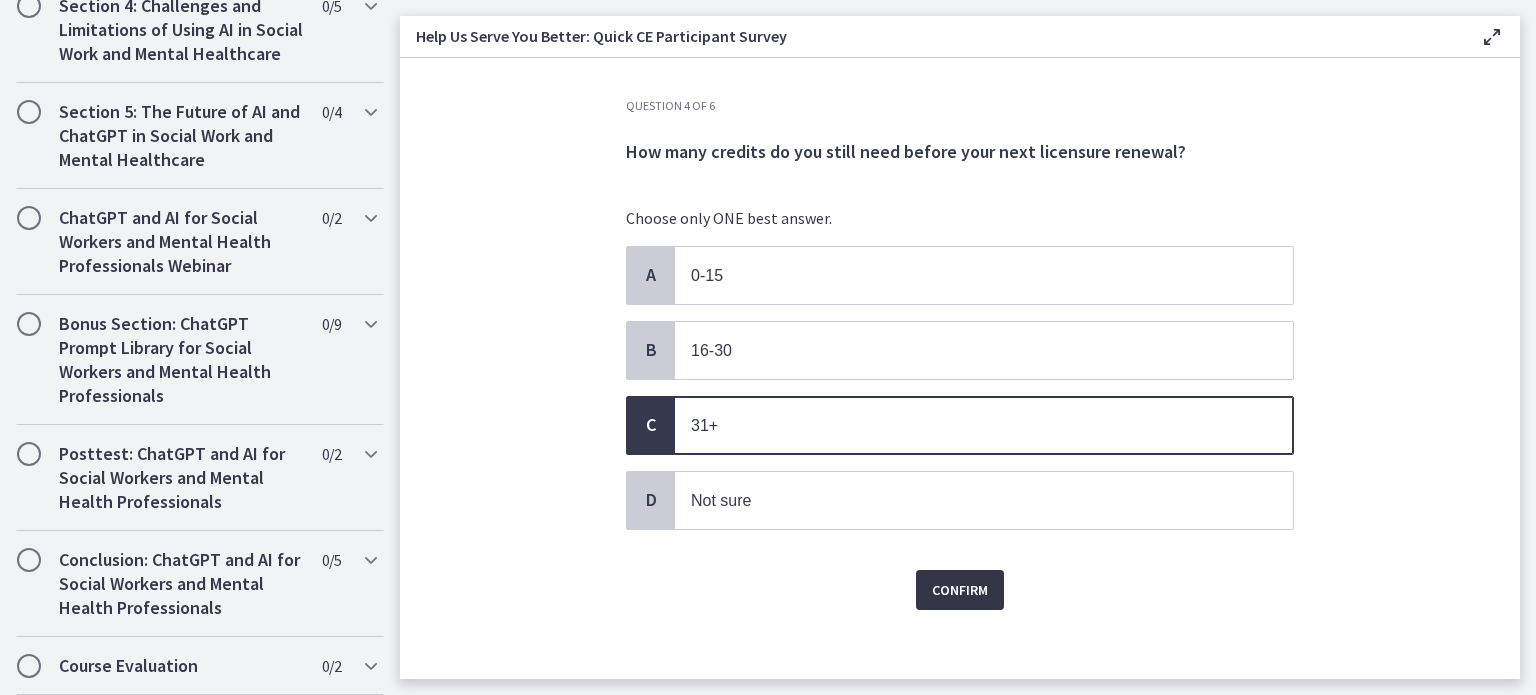 click on "Confirm" at bounding box center [960, 590] 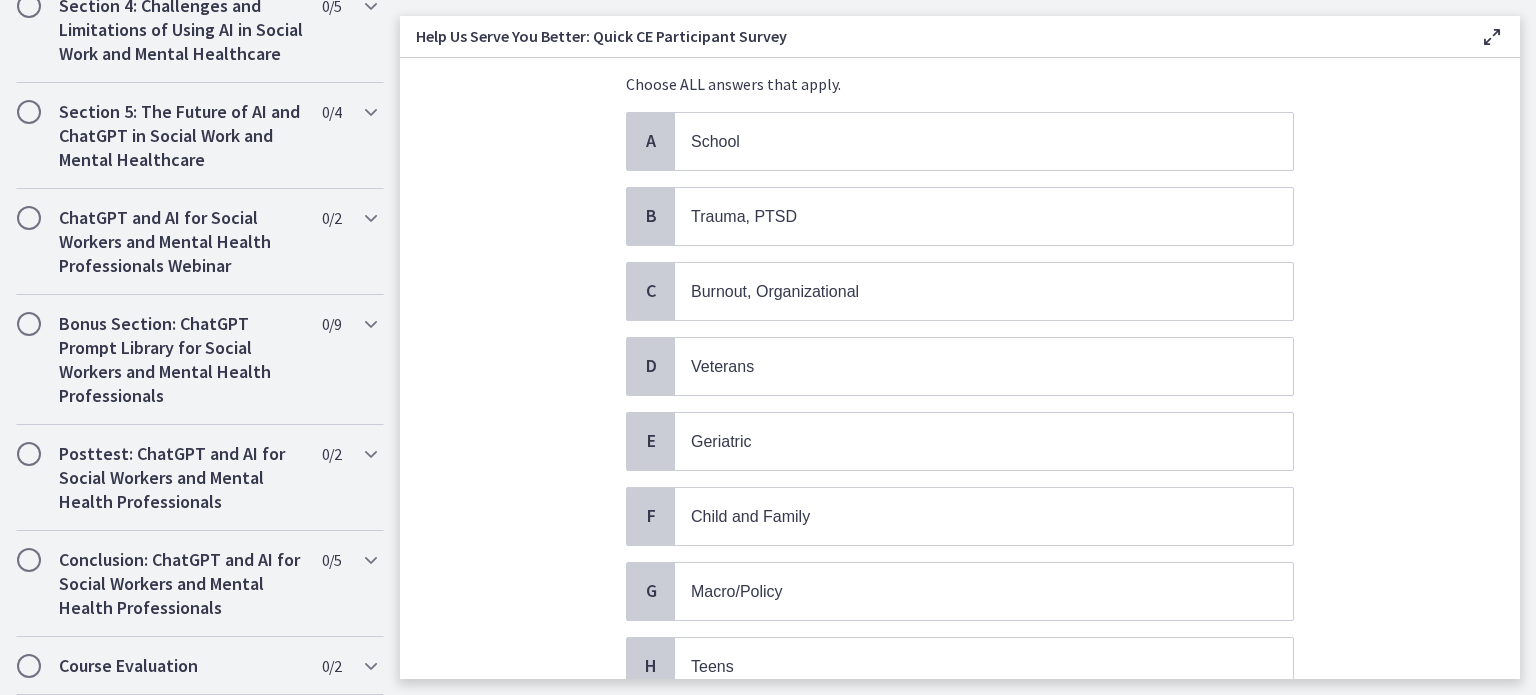 scroll, scrollTop: 0, scrollLeft: 0, axis: both 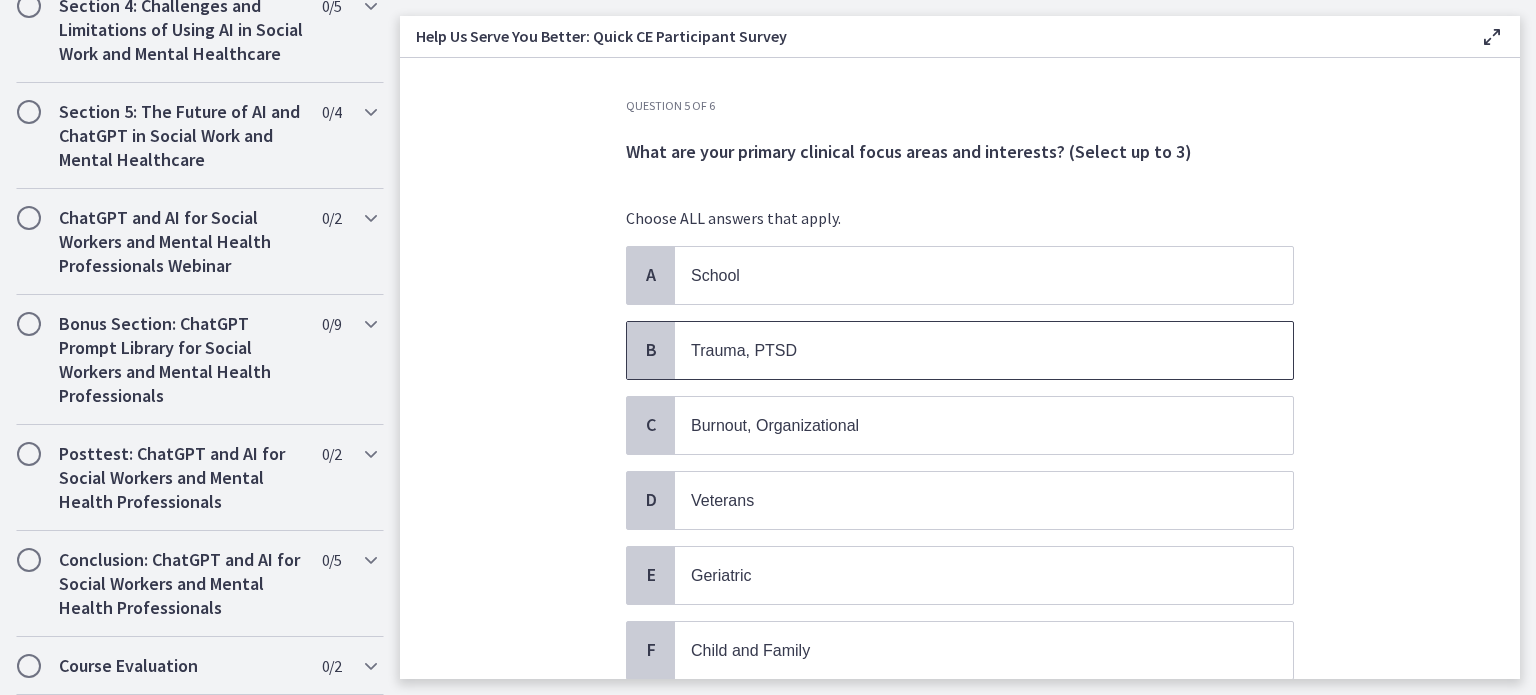 click on "Trauma, PTSD" at bounding box center [964, 350] 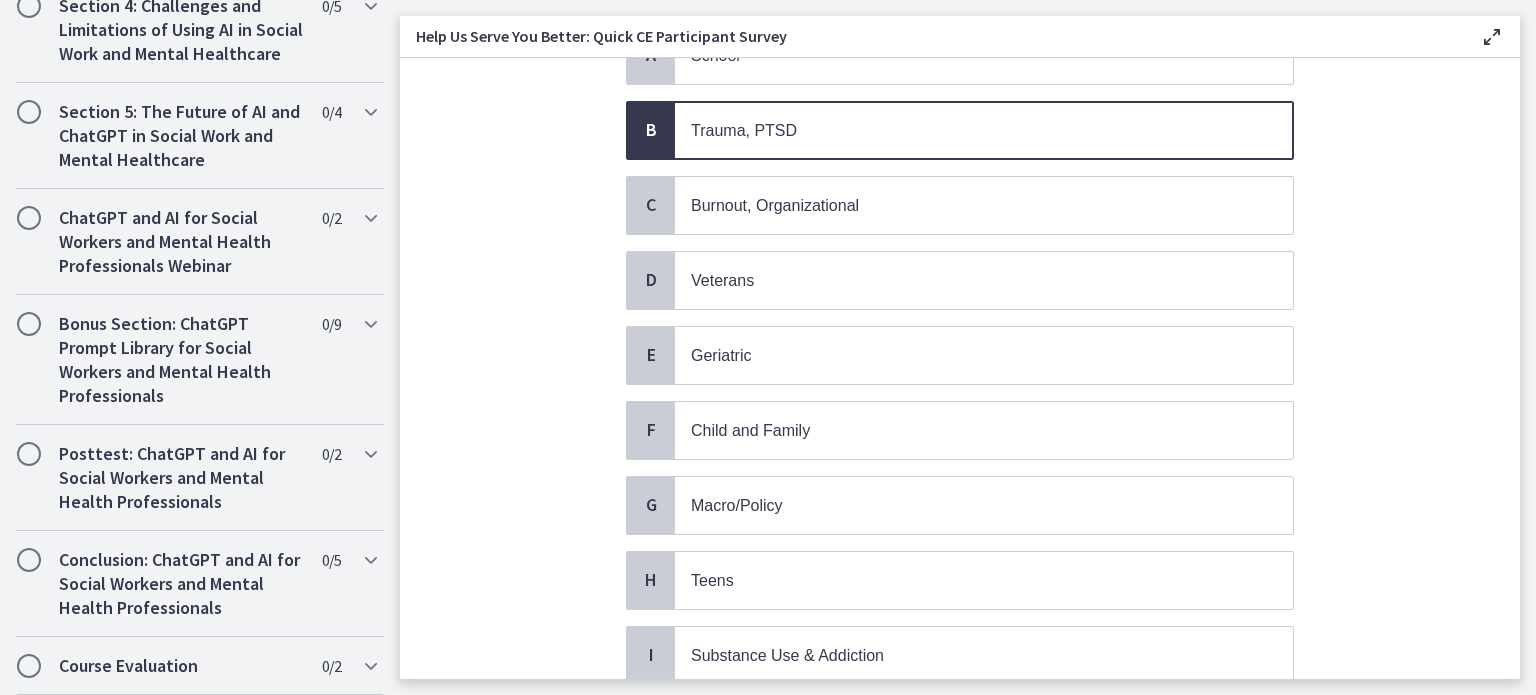 scroll, scrollTop: 230, scrollLeft: 0, axis: vertical 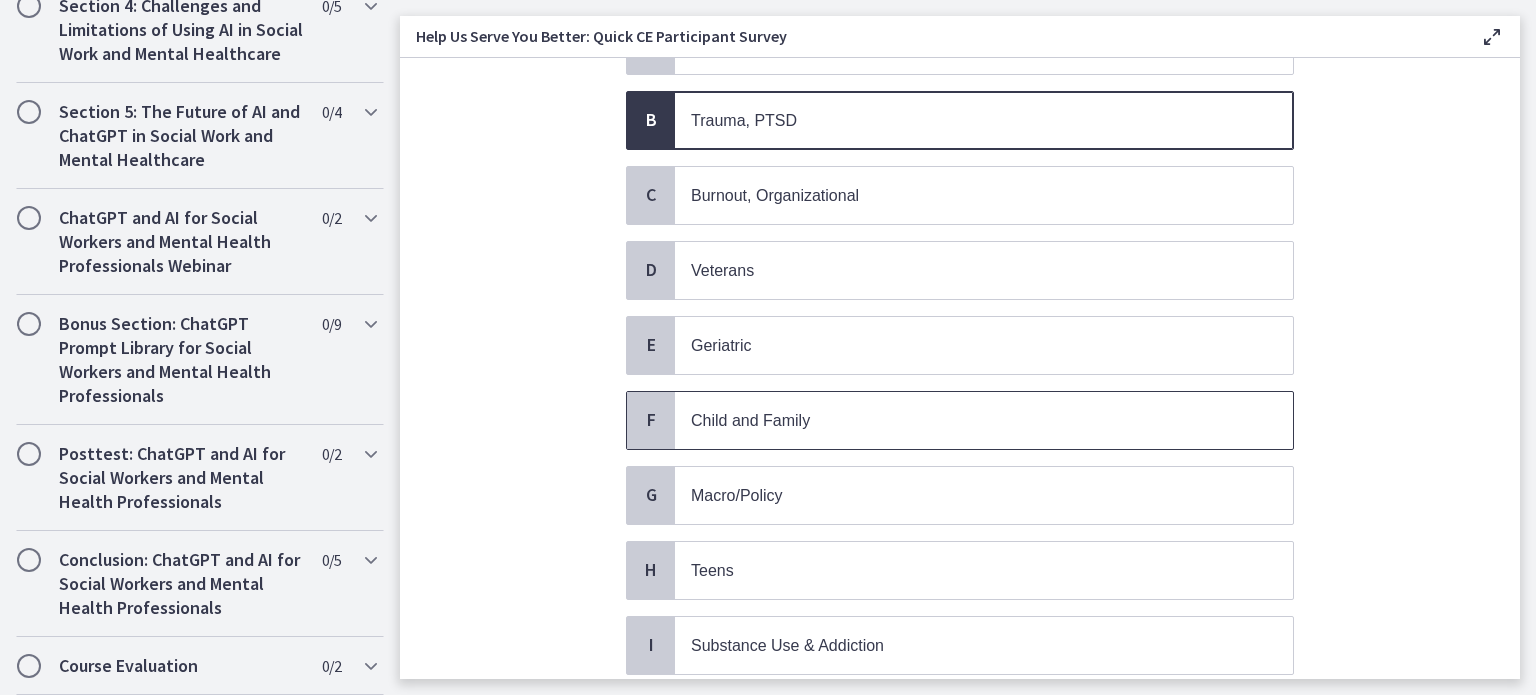 click on "Child and Family" at bounding box center (964, 420) 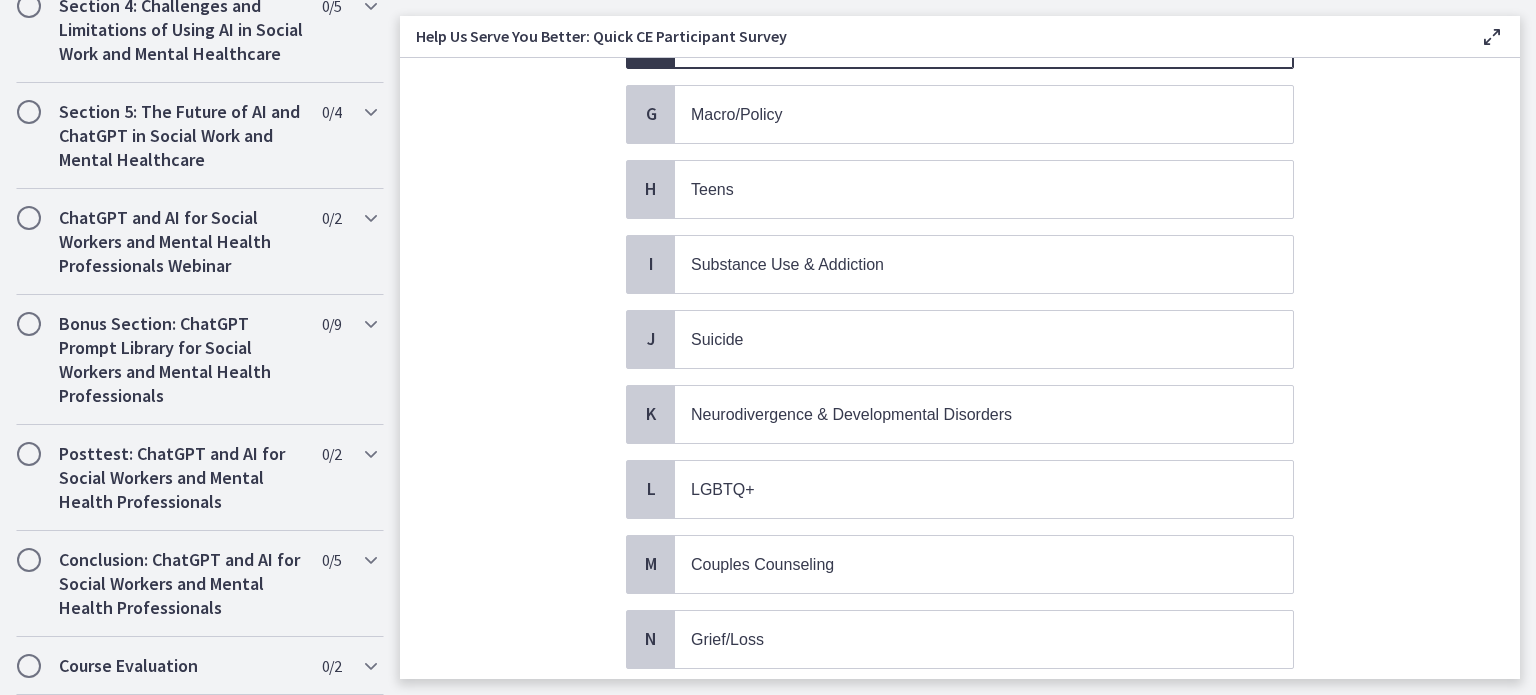 scroll, scrollTop: 603, scrollLeft: 0, axis: vertical 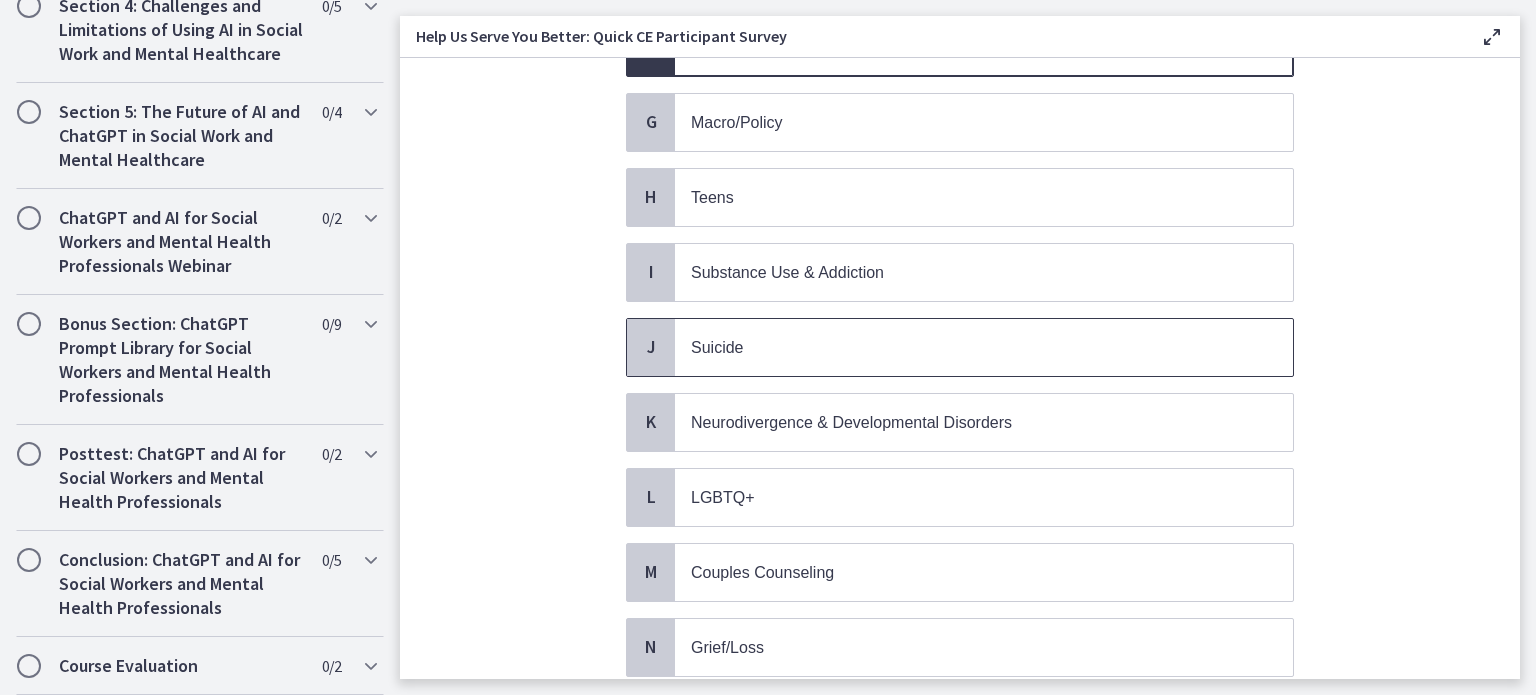 click on "Suicide" at bounding box center (964, 347) 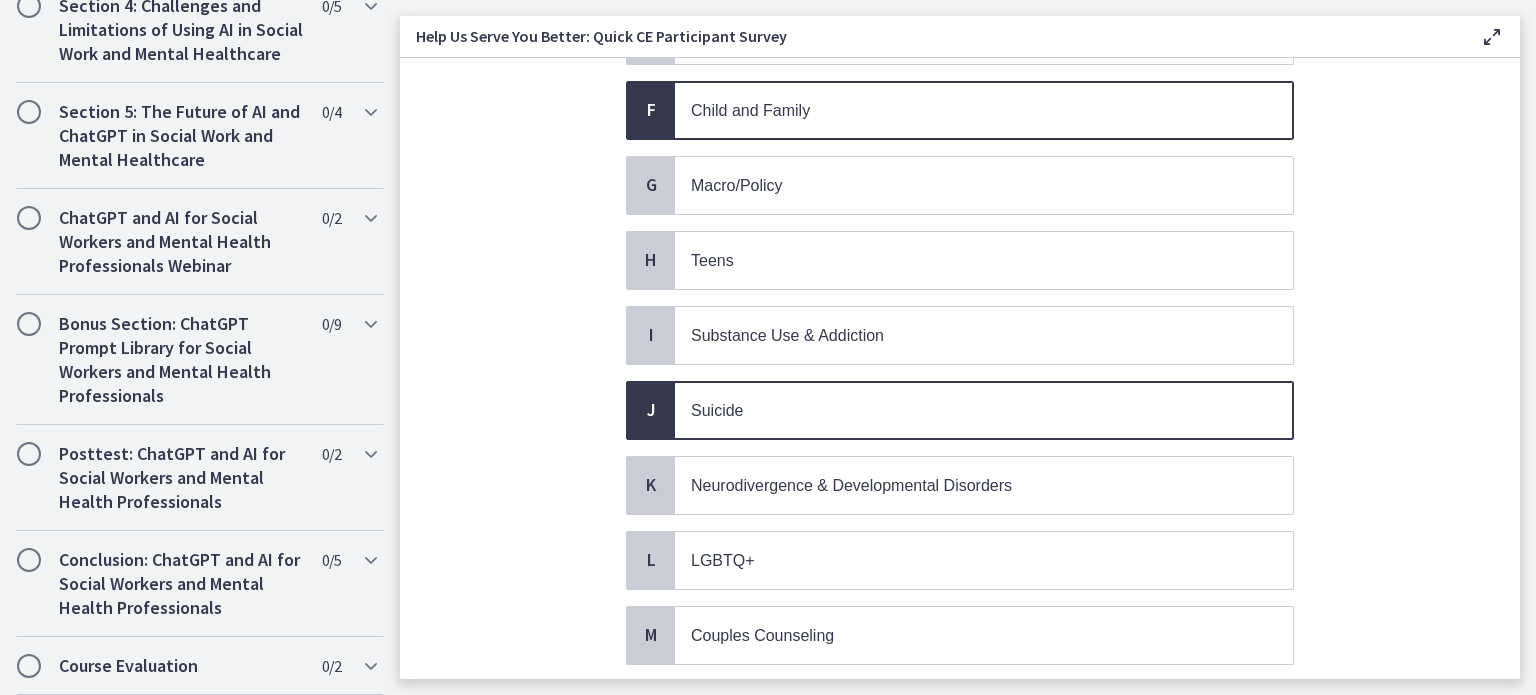 scroll, scrollTop: 814, scrollLeft: 0, axis: vertical 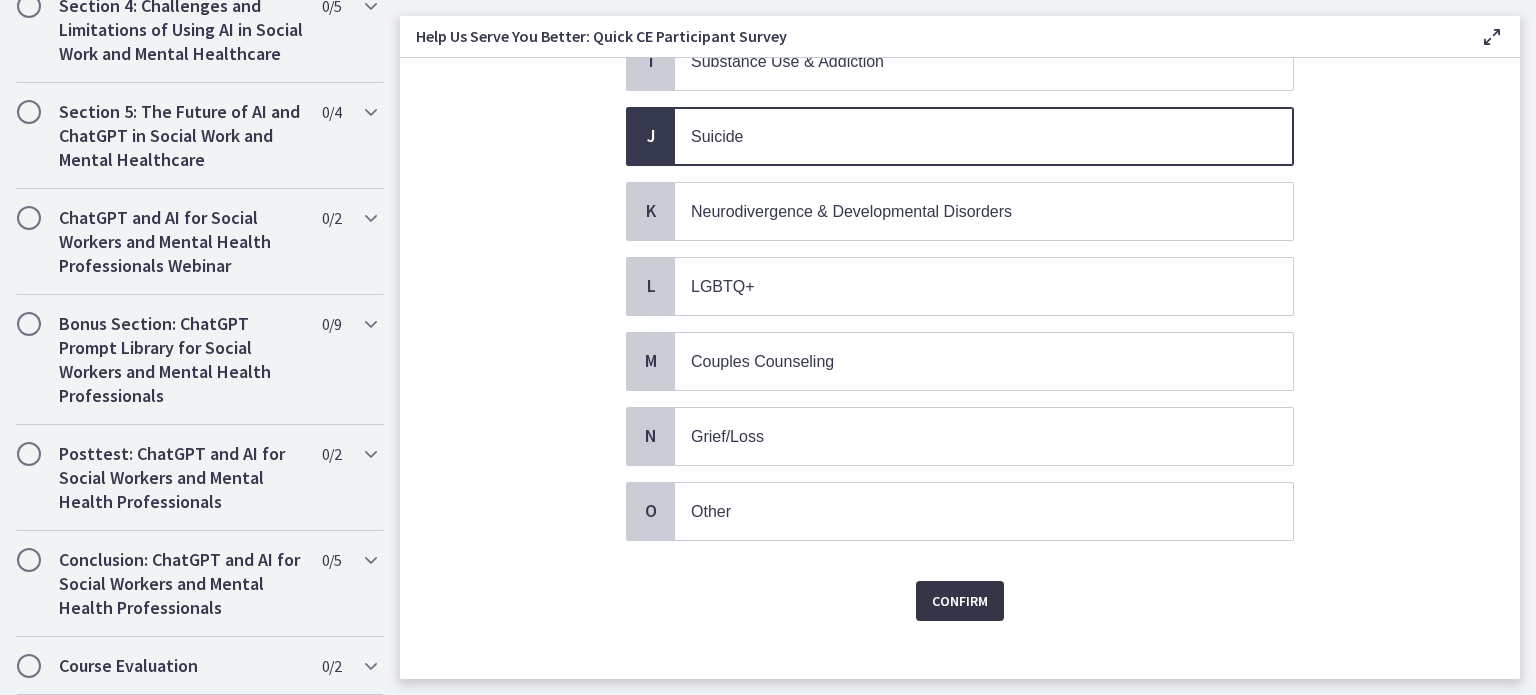 click on "Confirm" at bounding box center (960, 601) 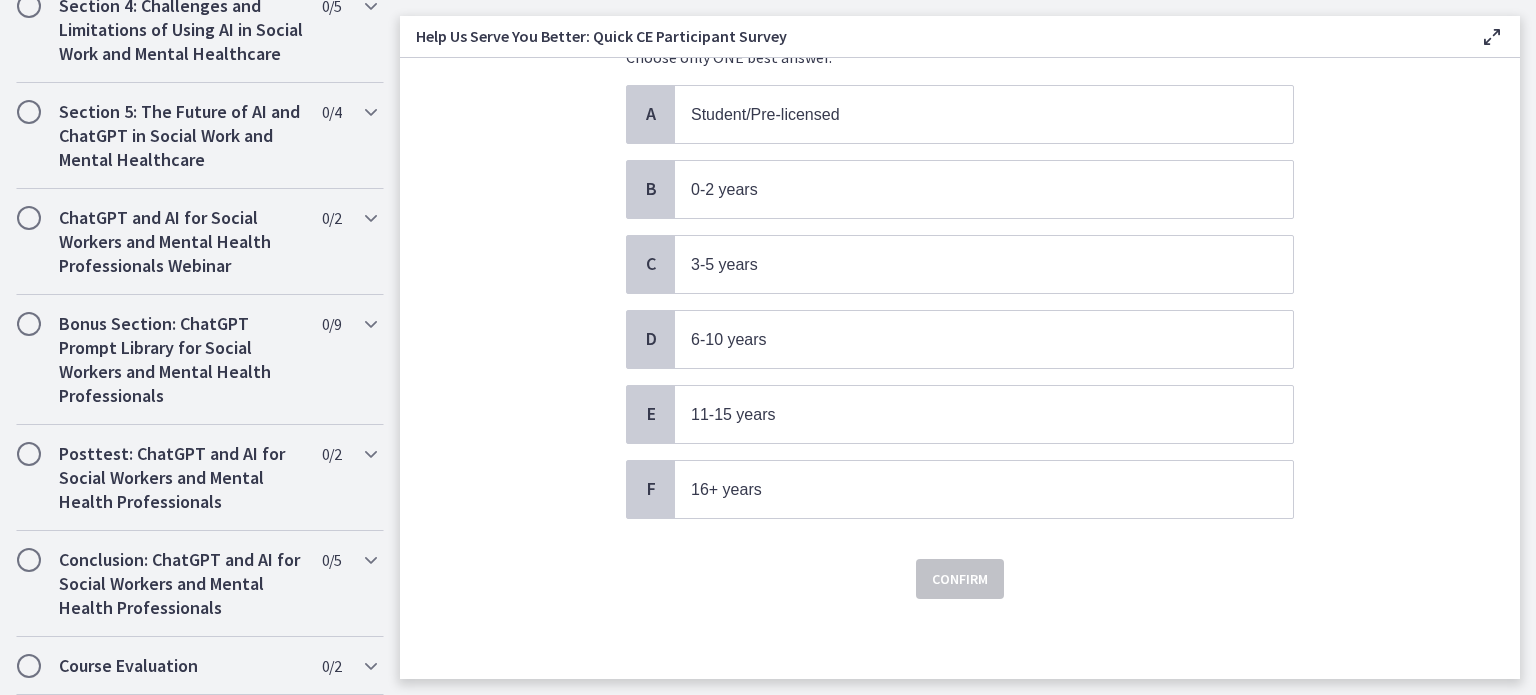 scroll, scrollTop: 0, scrollLeft: 0, axis: both 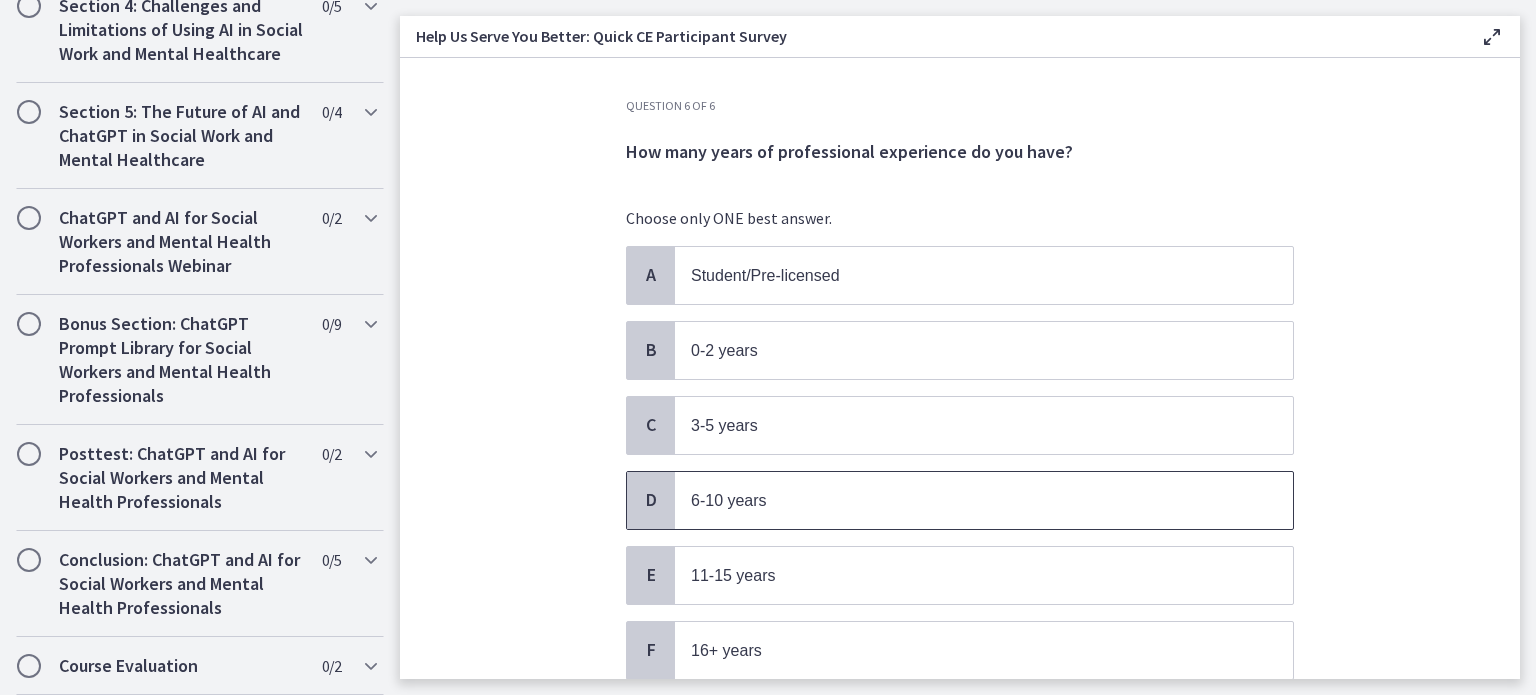 click on "6-10 years" at bounding box center [729, 500] 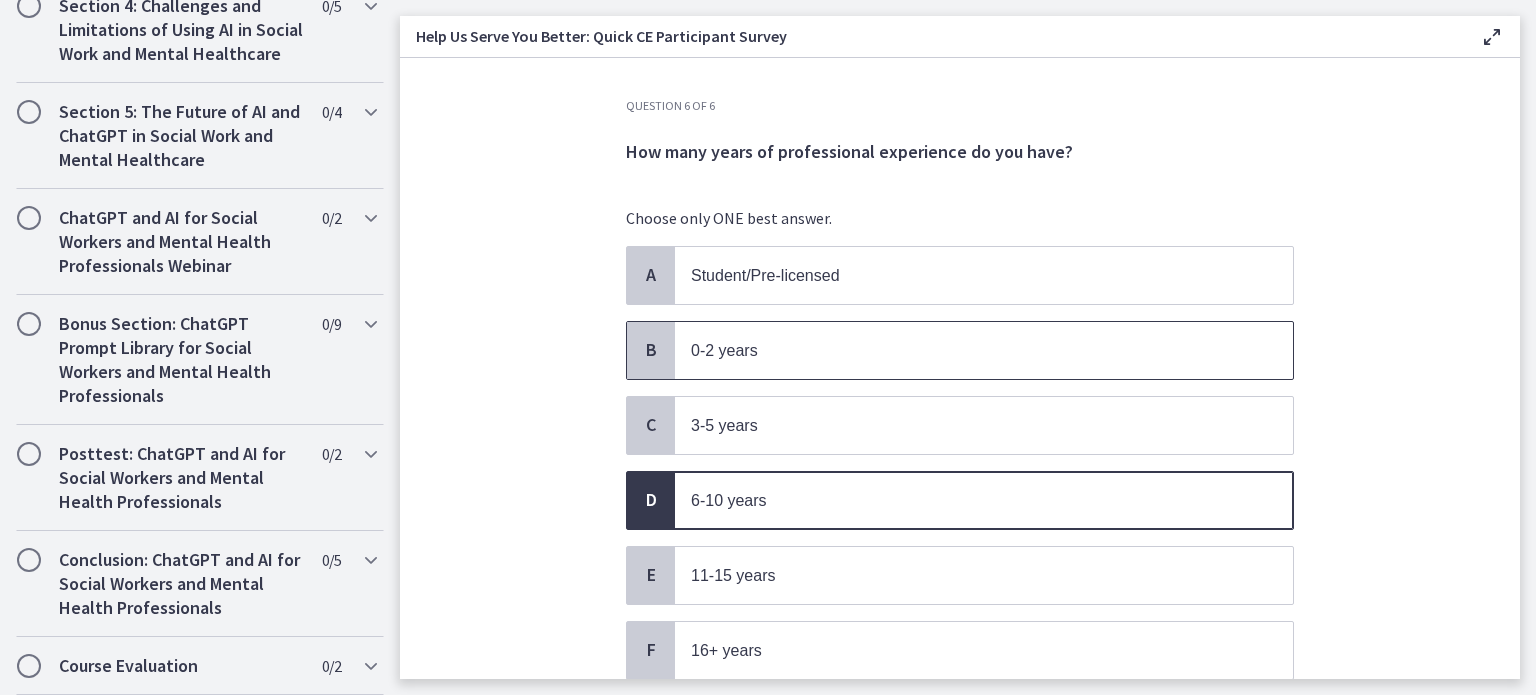 scroll, scrollTop: 152, scrollLeft: 0, axis: vertical 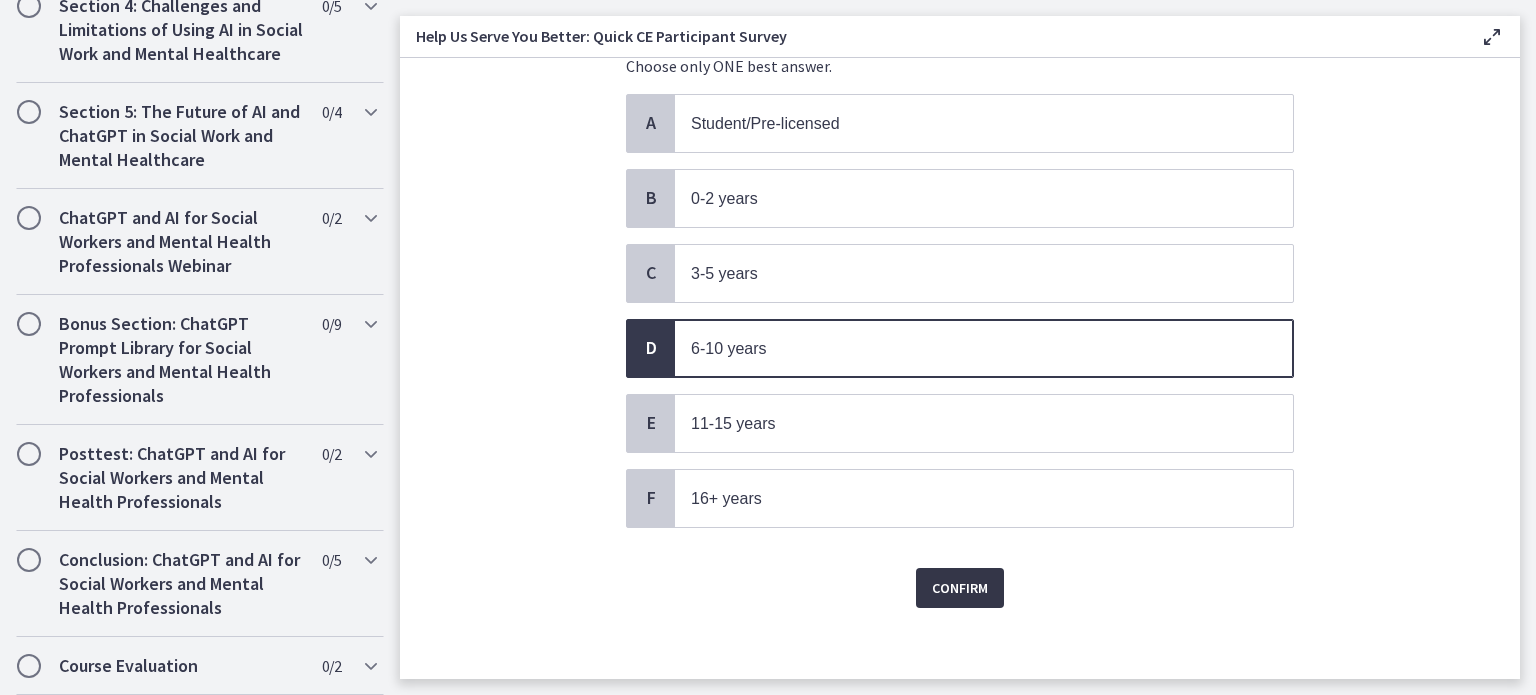 click on "Confirm" at bounding box center (960, 588) 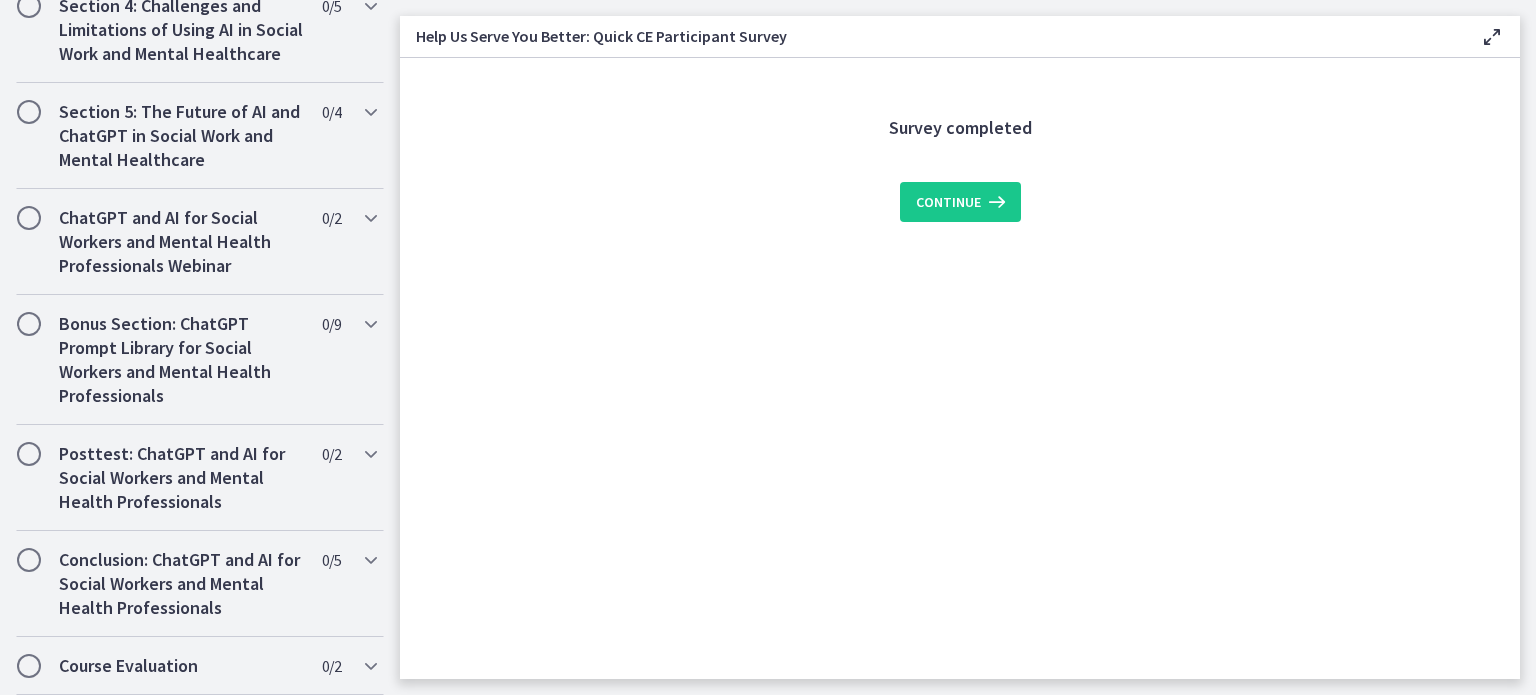 scroll, scrollTop: 0, scrollLeft: 0, axis: both 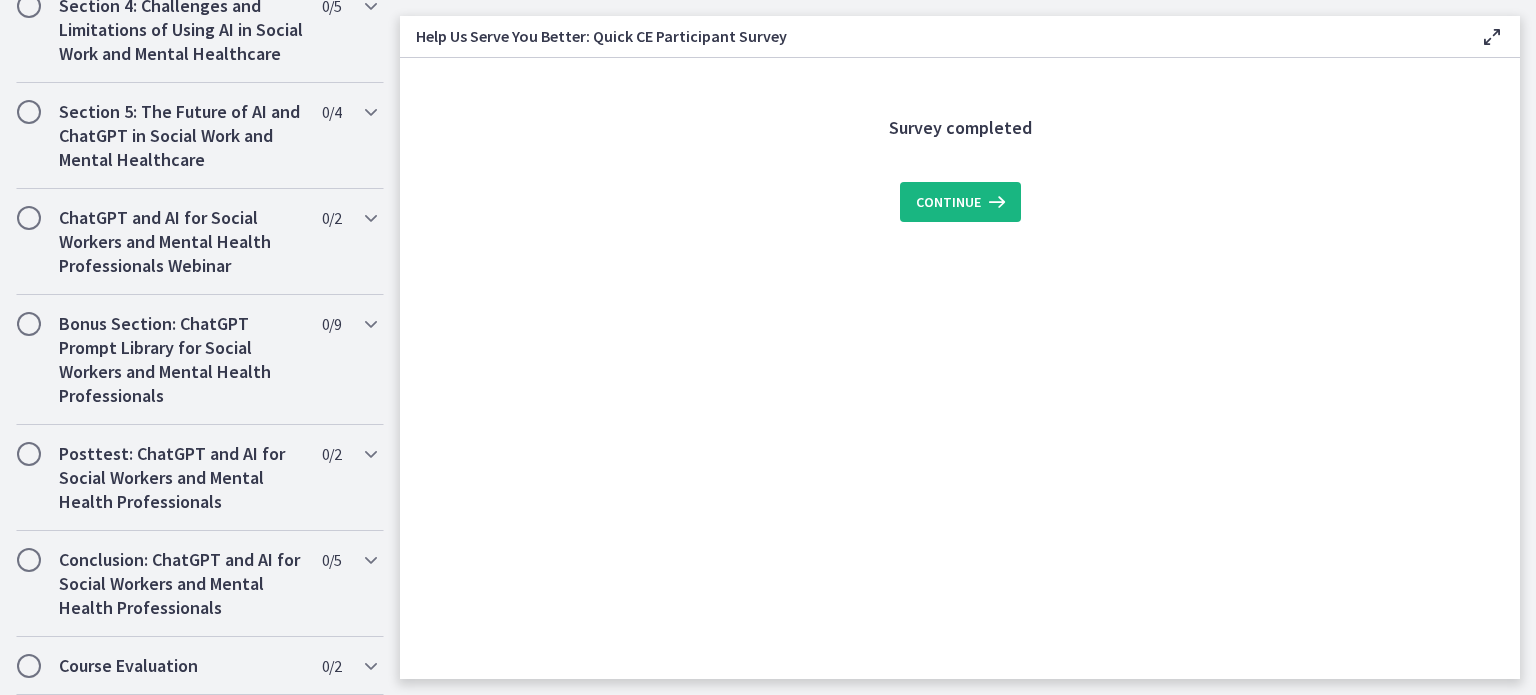 click on "Continue" at bounding box center [948, 202] 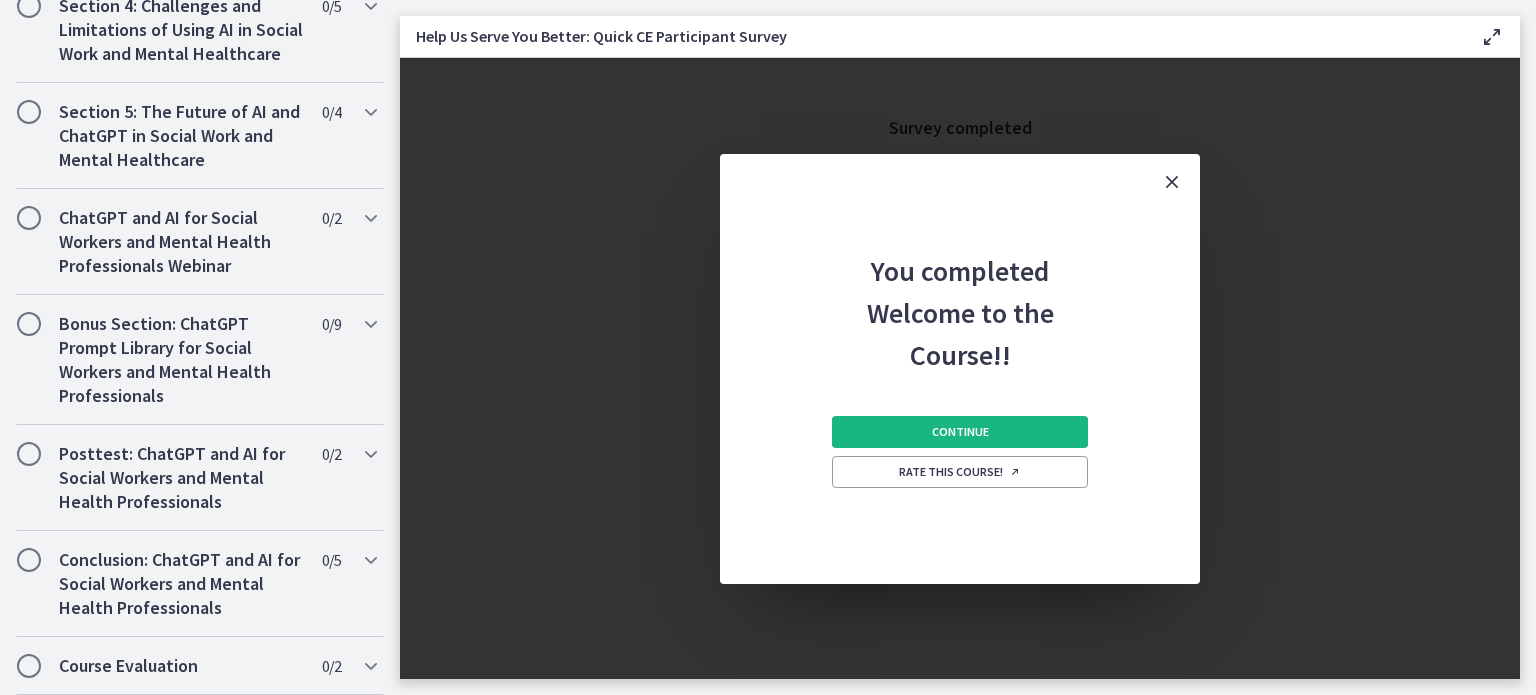 click on "Continue" at bounding box center [960, 432] 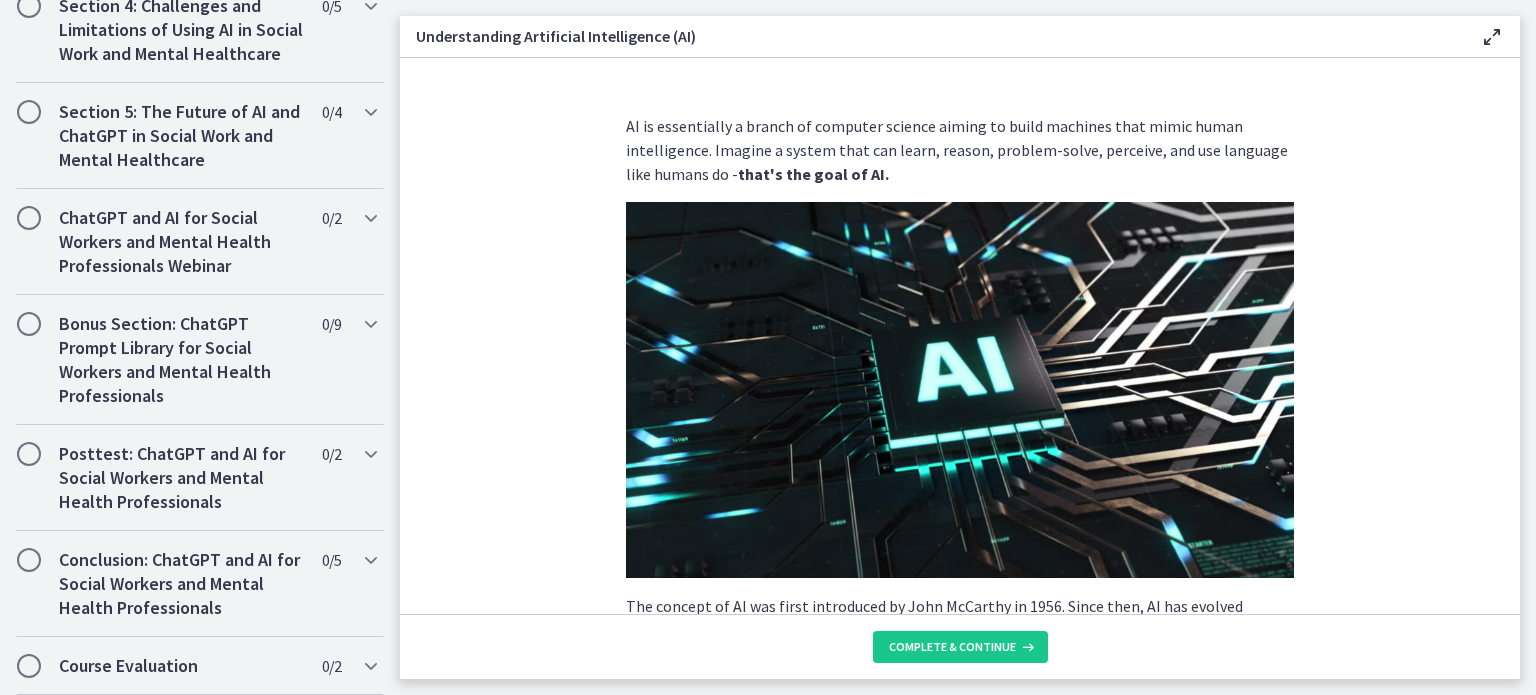 scroll, scrollTop: 1048, scrollLeft: 0, axis: vertical 